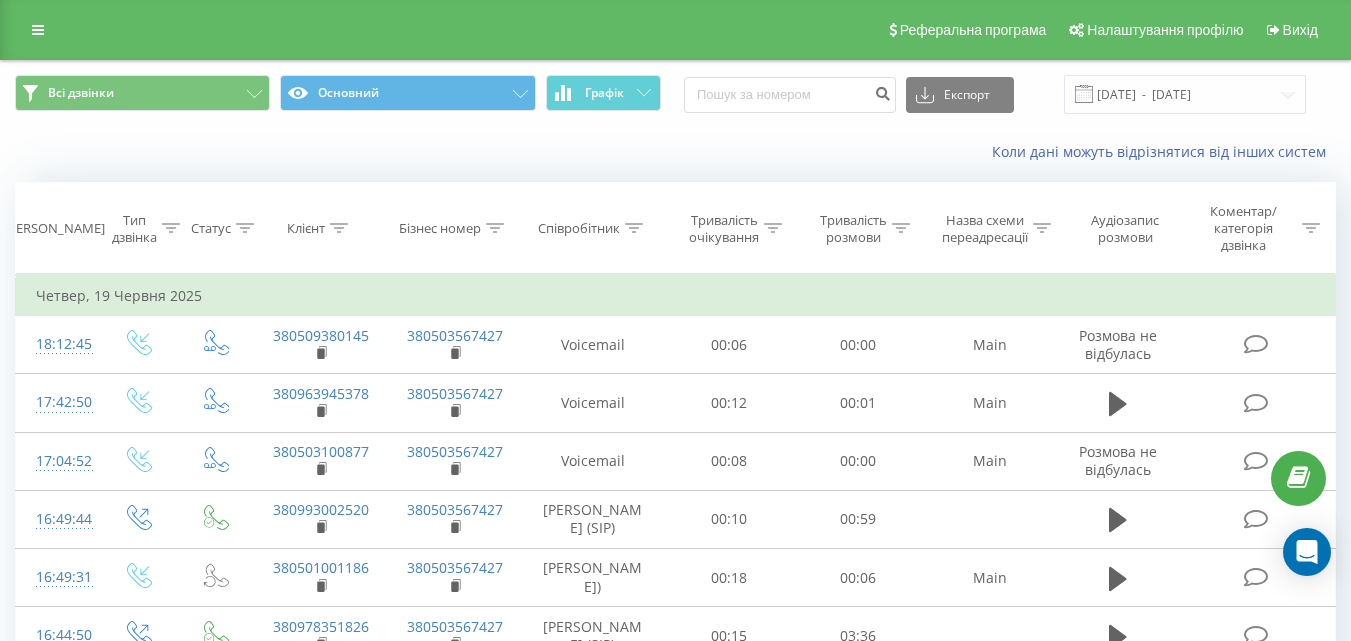 scroll, scrollTop: 0, scrollLeft: 0, axis: both 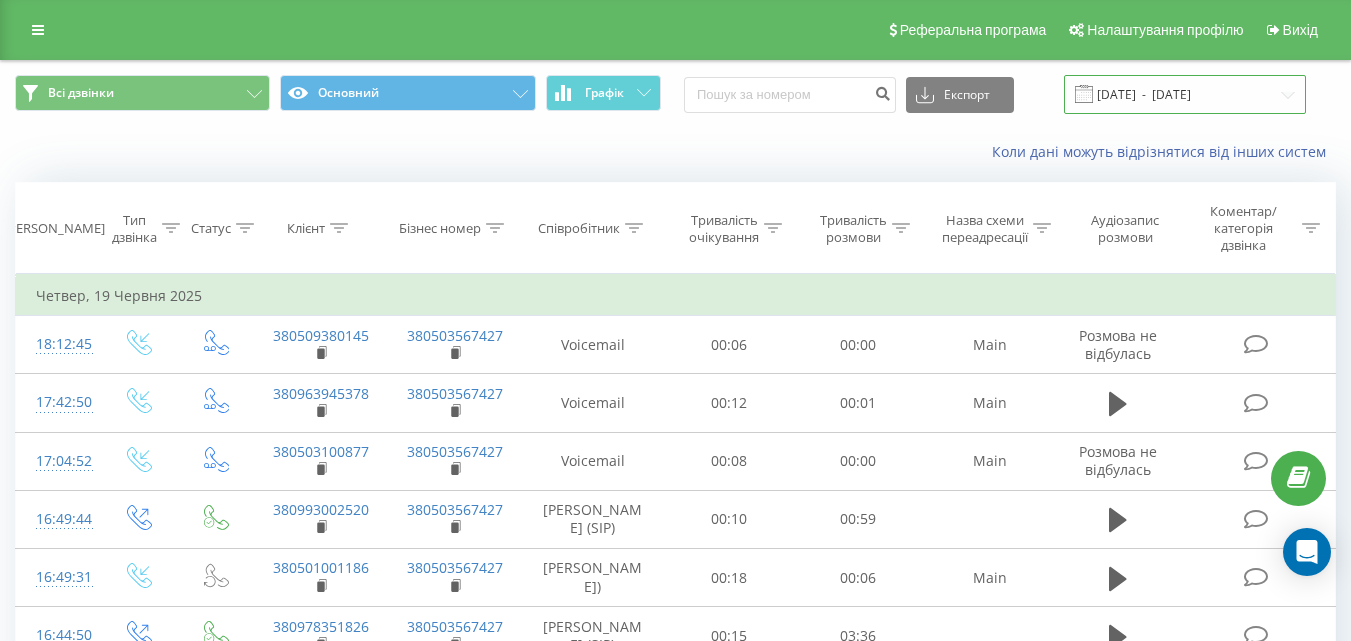 click on "21.05.2025  -  19.06.2025" at bounding box center [1185, 94] 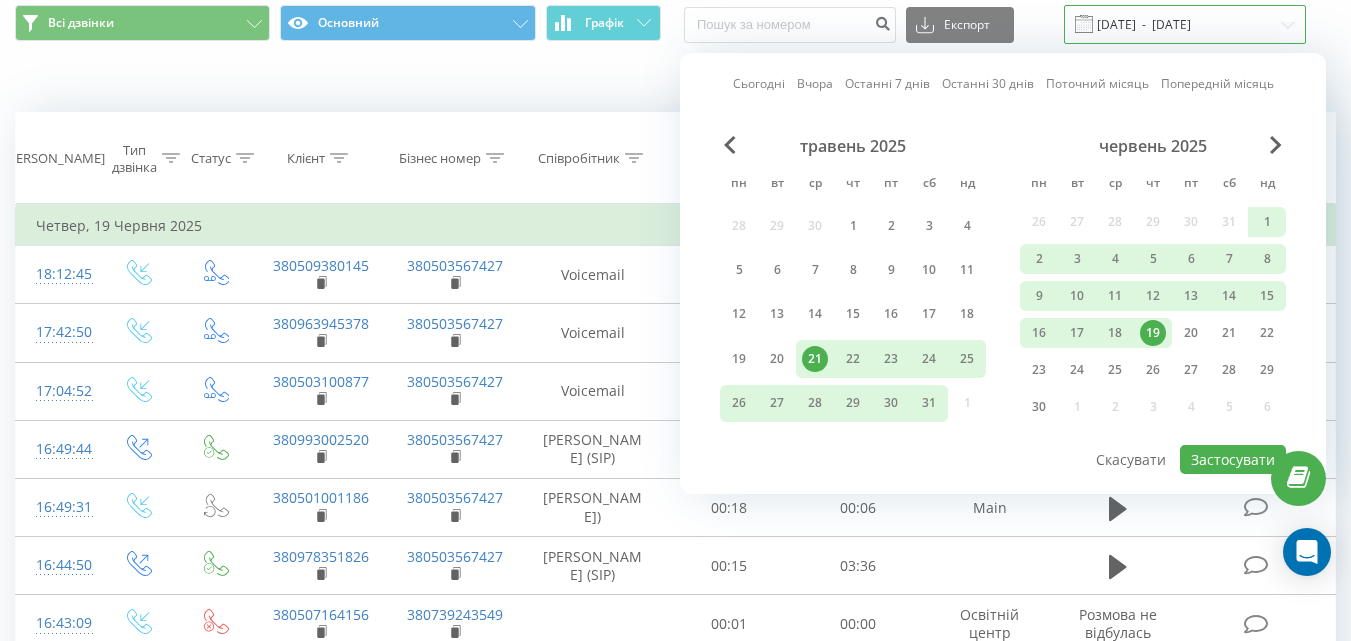 scroll, scrollTop: 100, scrollLeft: 0, axis: vertical 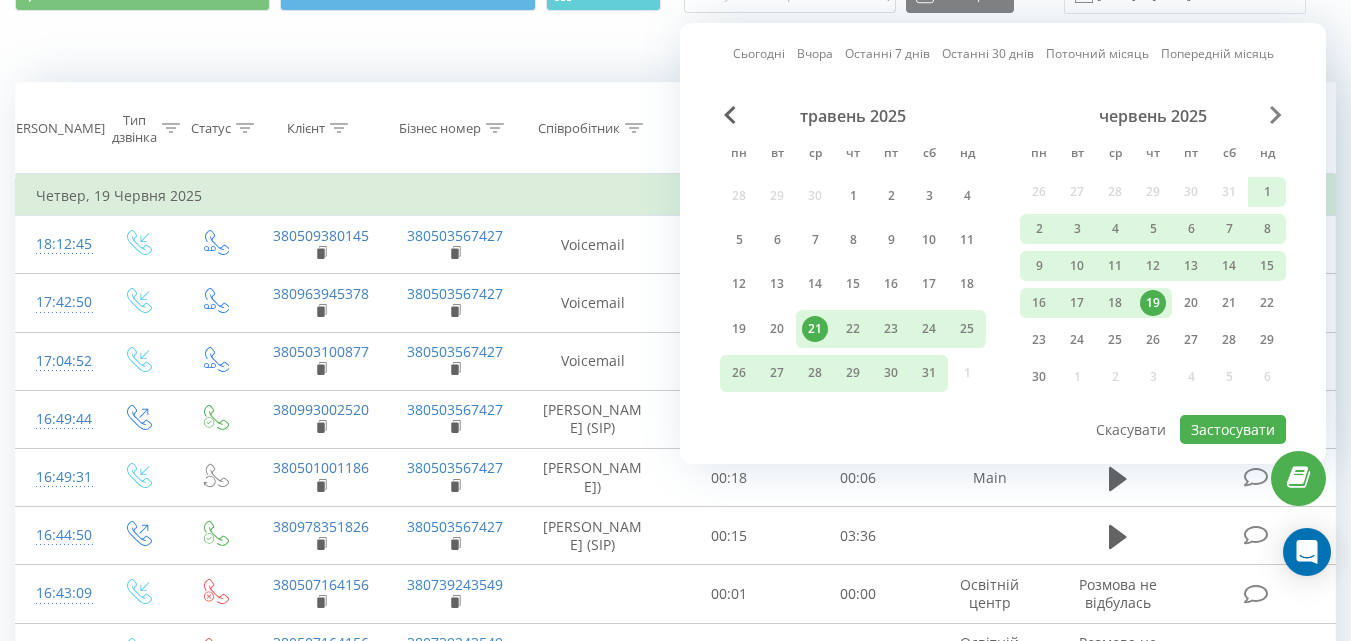 click at bounding box center (1276, 115) 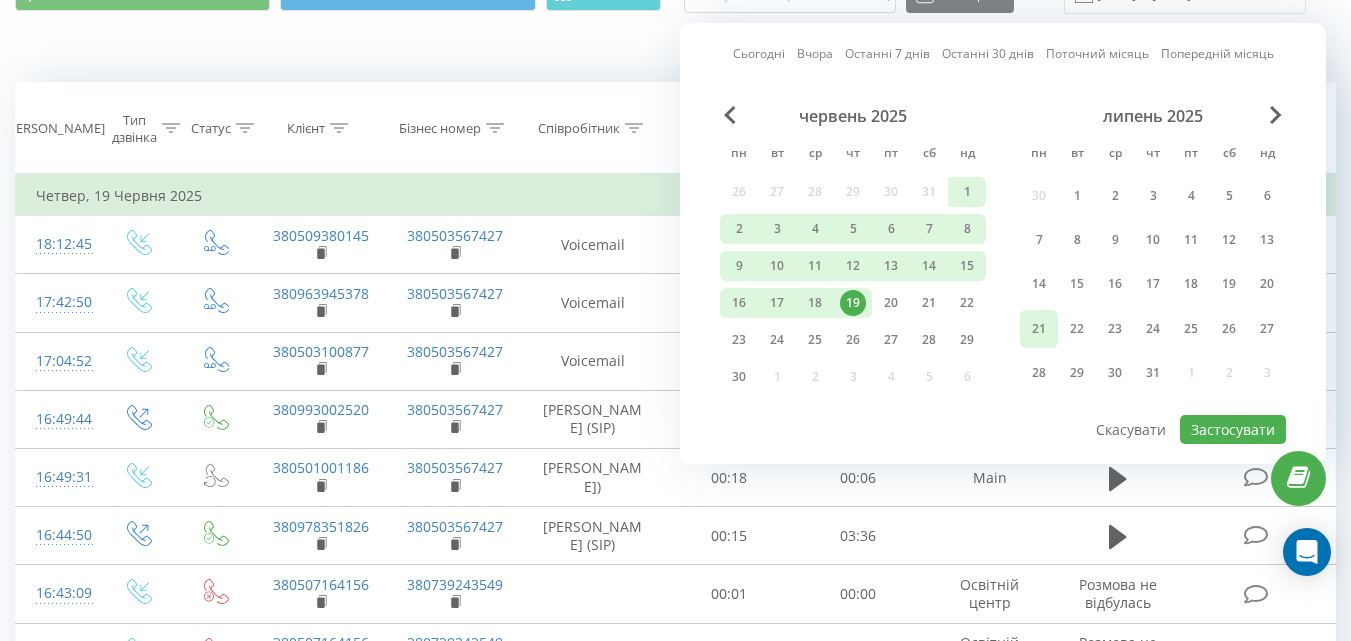 click on "21" at bounding box center [1039, 329] 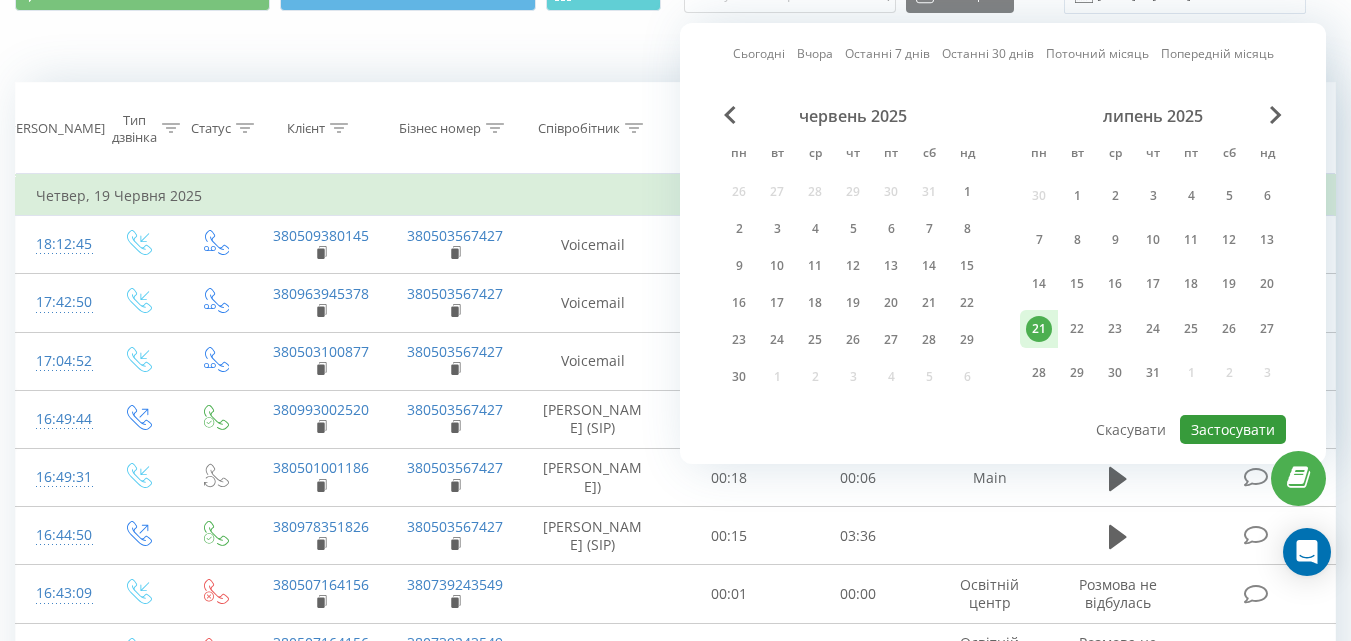click on "Застосувати" at bounding box center (1233, 429) 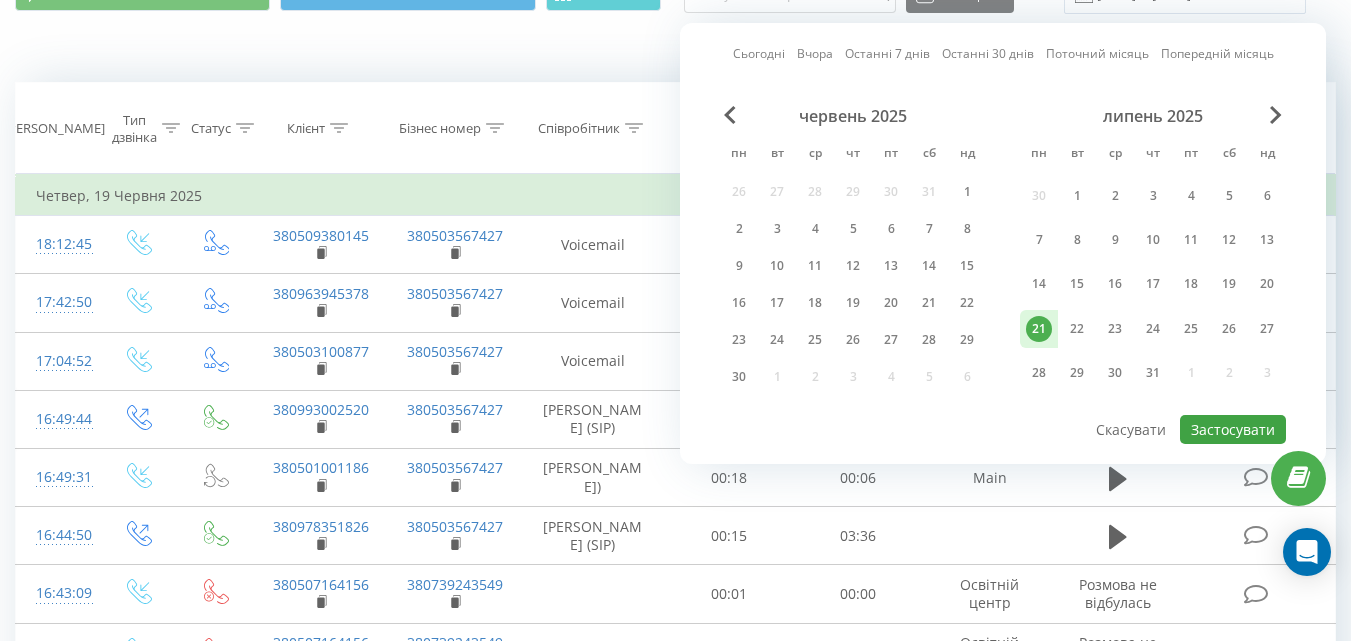 type on "21.07.2025  -  21.07.2025" 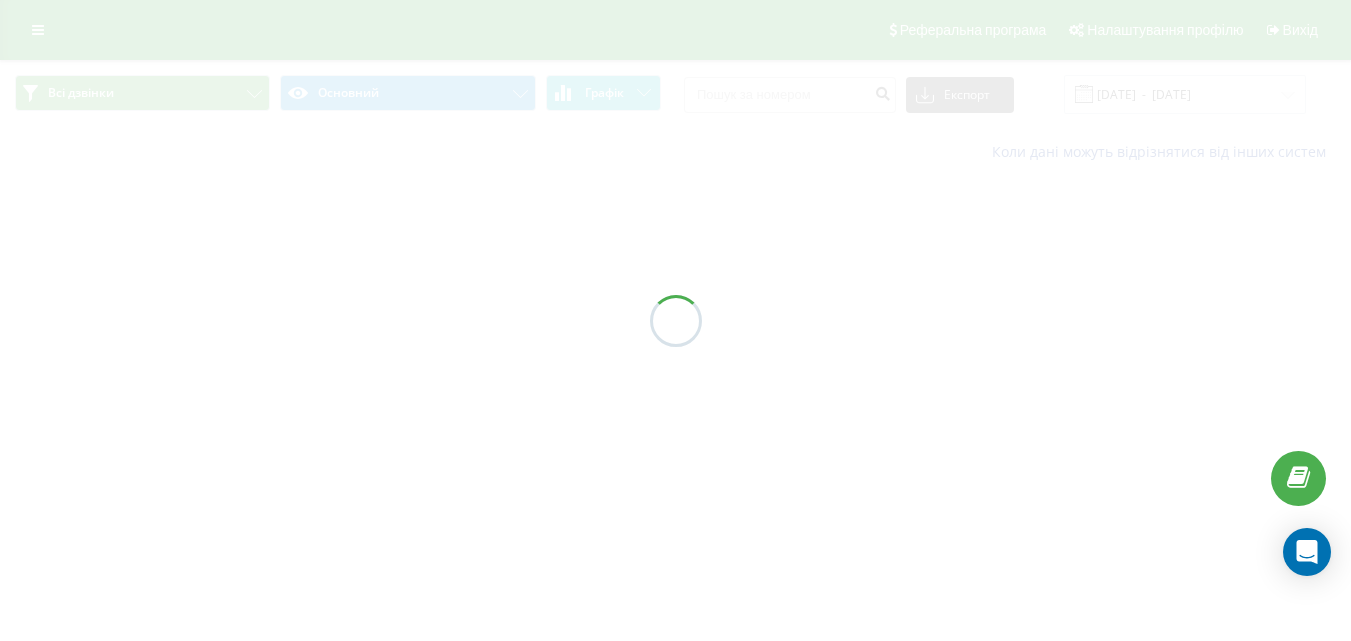 scroll, scrollTop: 0, scrollLeft: 0, axis: both 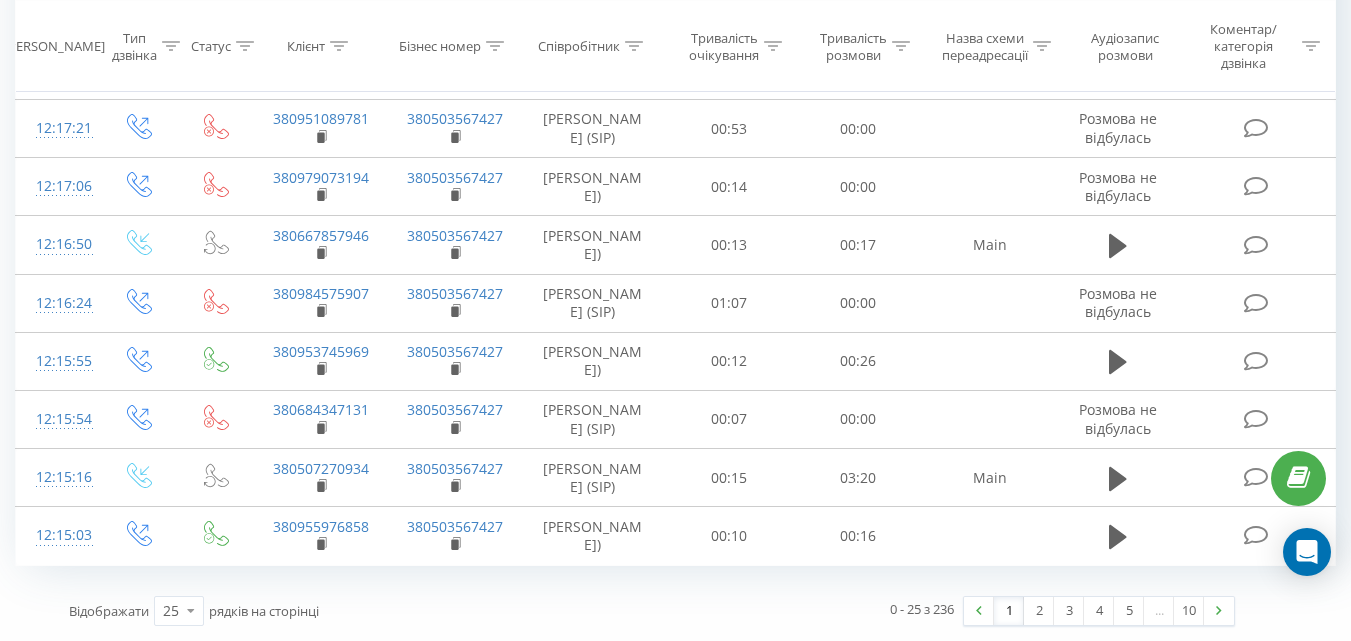 click on "2" at bounding box center [1039, 611] 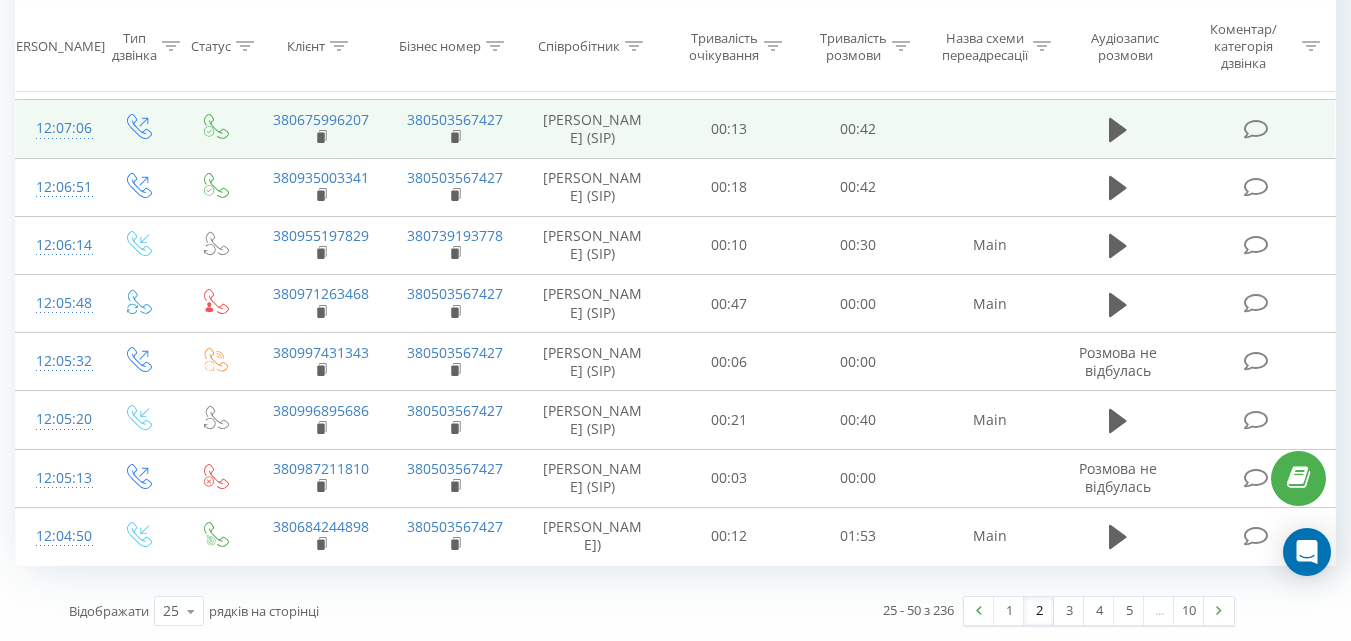 scroll, scrollTop: 1917, scrollLeft: 0, axis: vertical 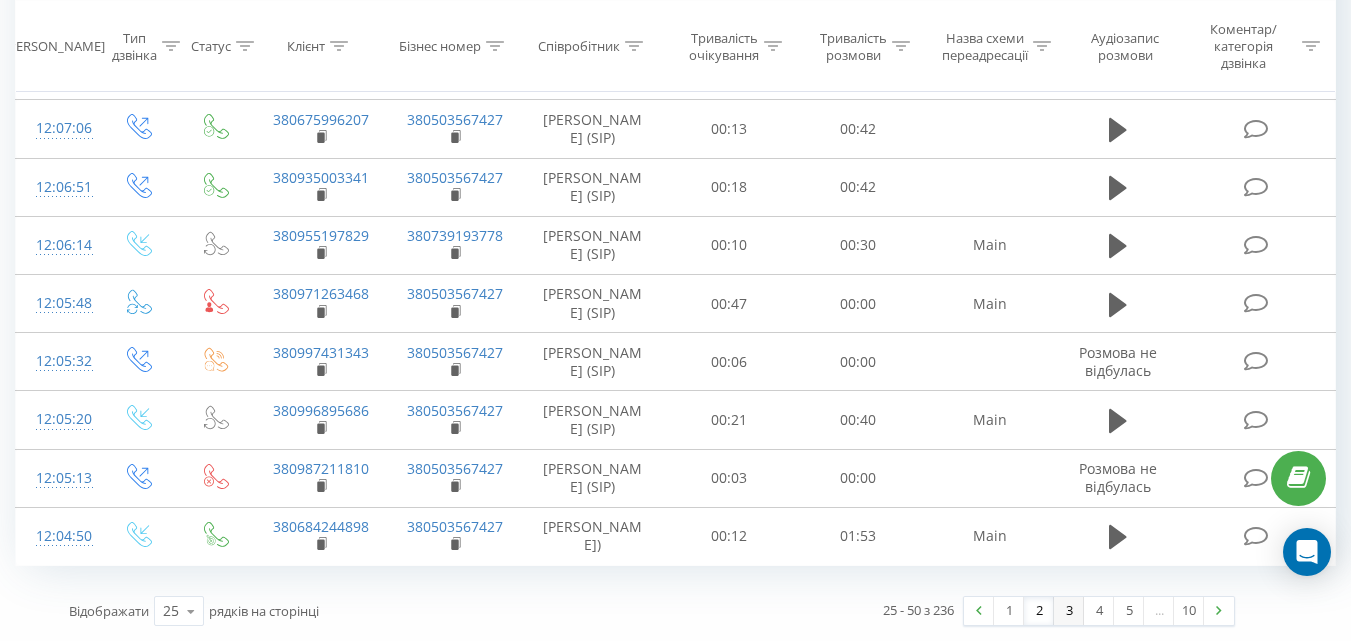 click on "3" at bounding box center [1069, 611] 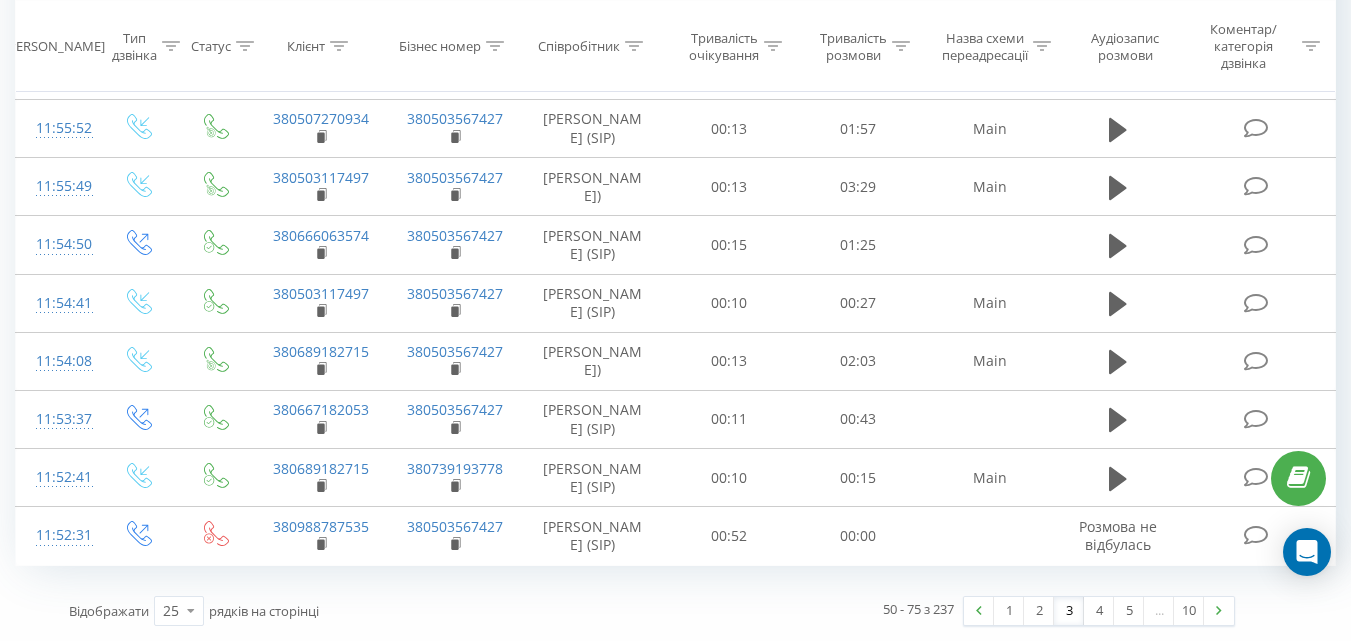 scroll, scrollTop: 1847, scrollLeft: 0, axis: vertical 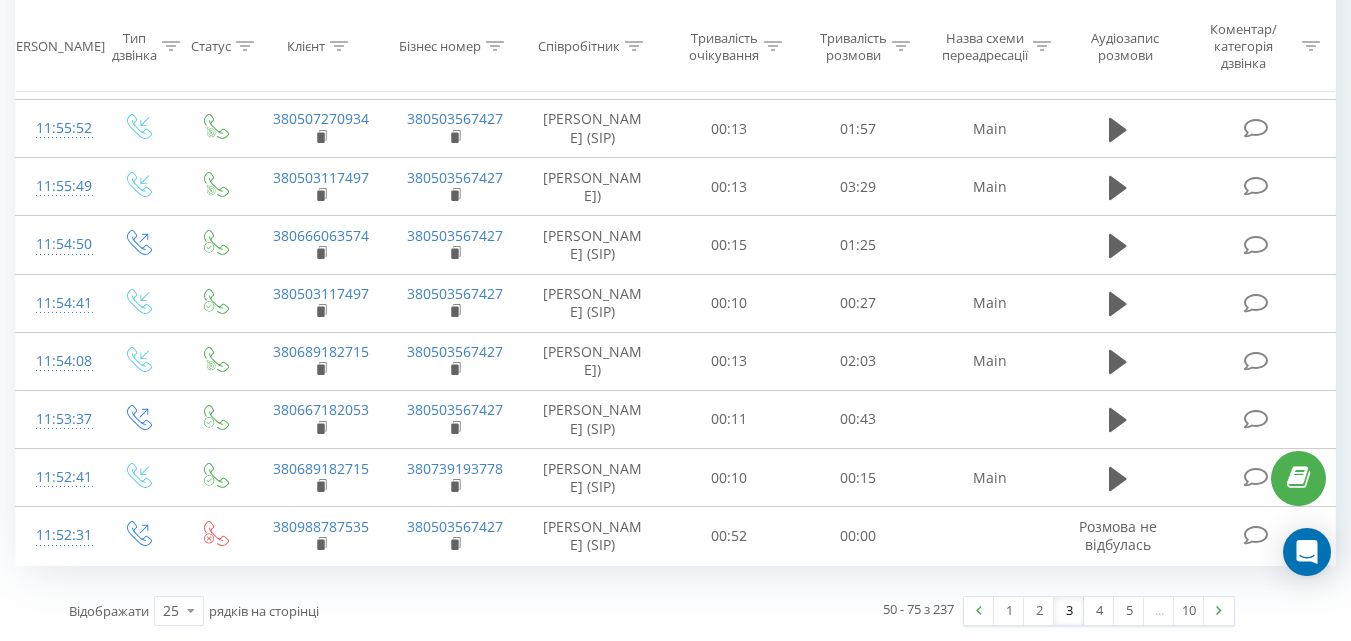 drag, startPoint x: 1092, startPoint y: 611, endPoint x: 1089, endPoint y: 596, distance: 15.297058 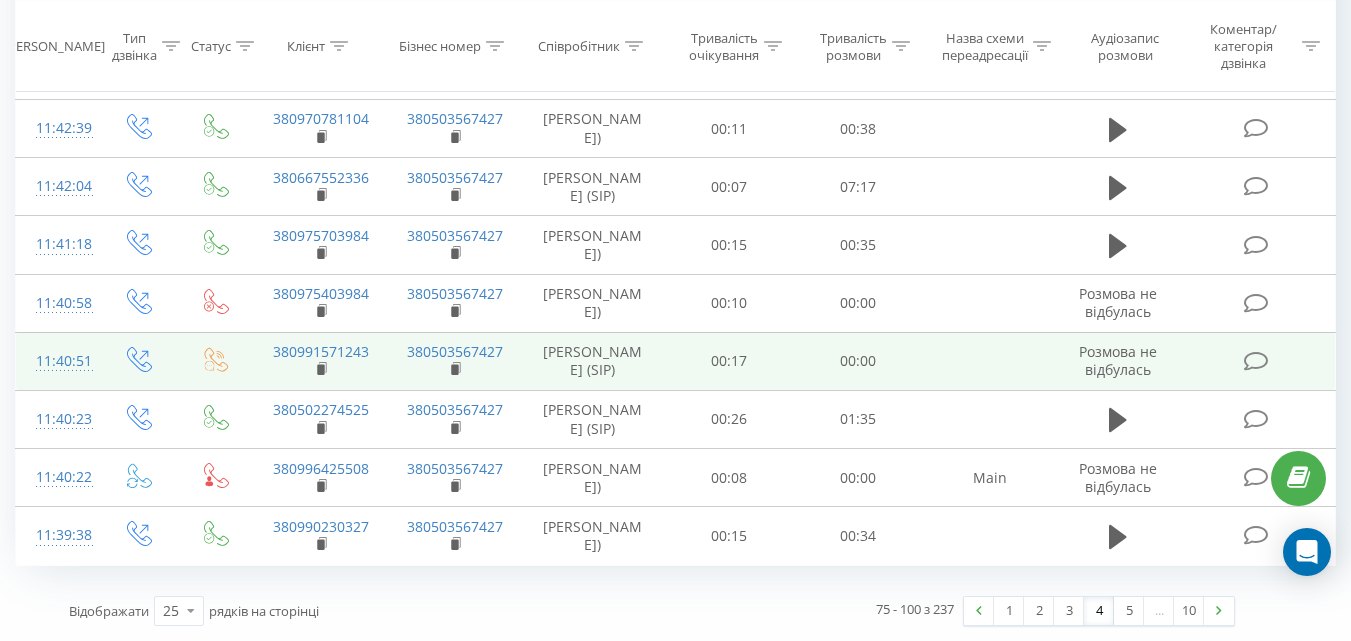 scroll, scrollTop: 1829, scrollLeft: 0, axis: vertical 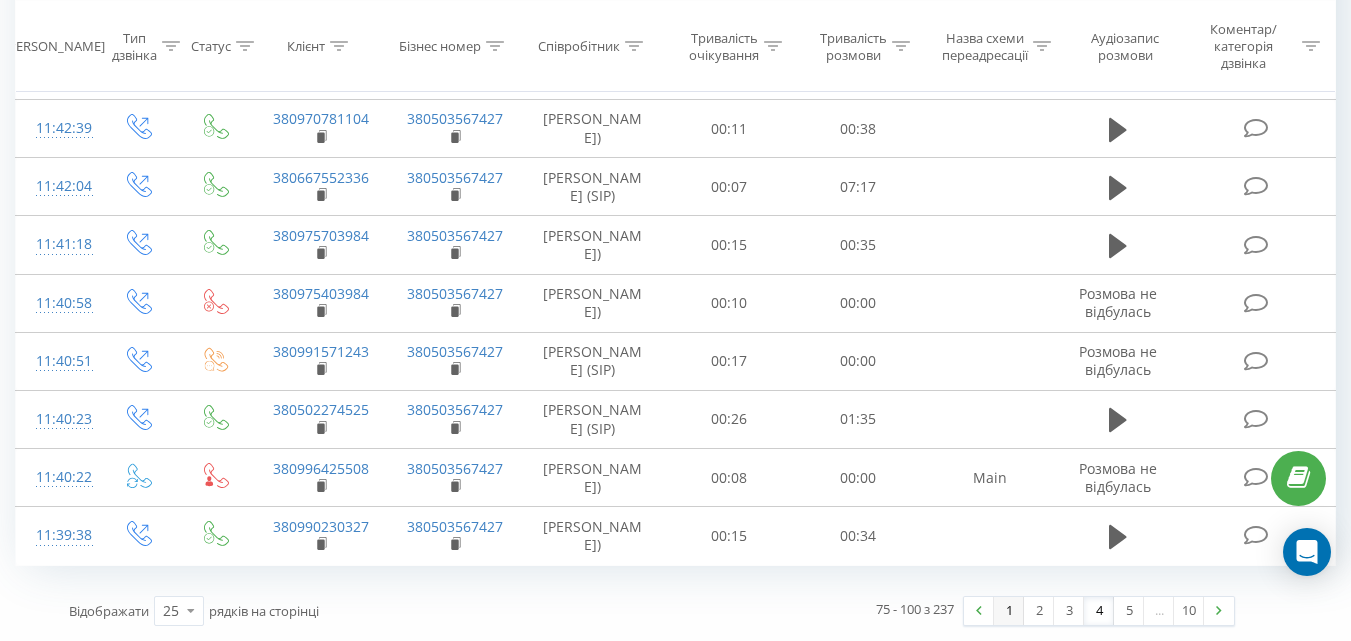 click on "1" at bounding box center [1009, 611] 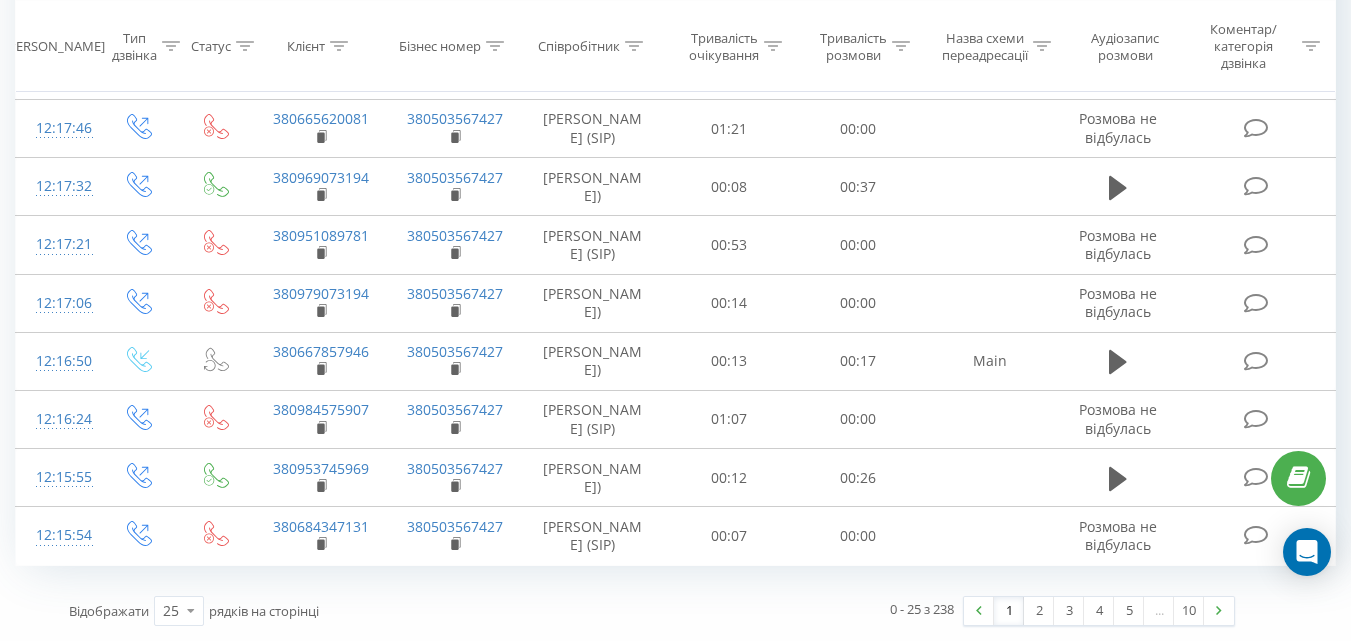 scroll, scrollTop: 1880, scrollLeft: 0, axis: vertical 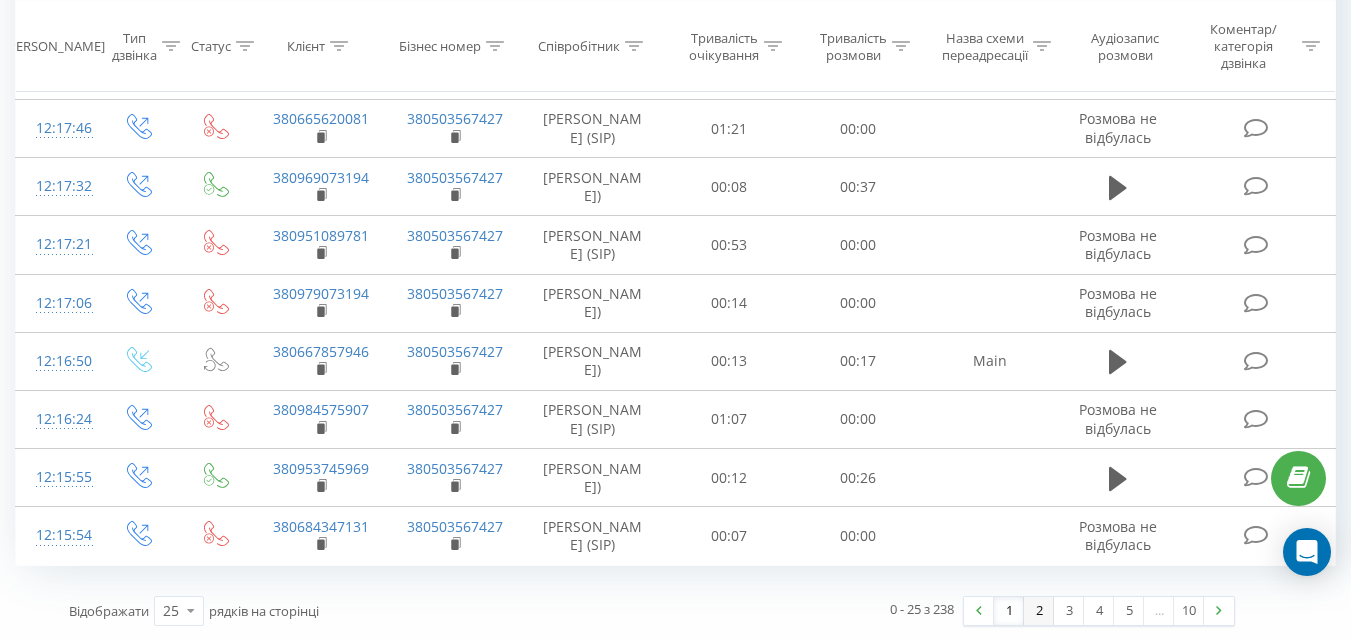 click on "2" at bounding box center (1039, 611) 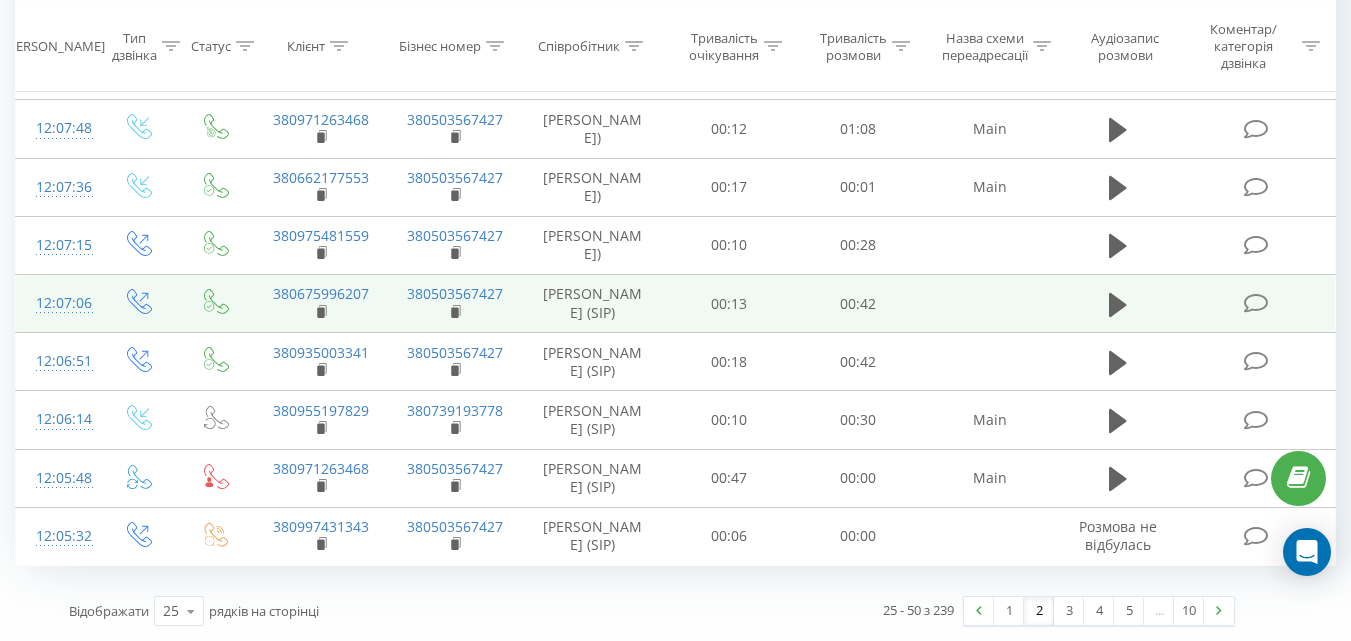 scroll, scrollTop: 1917, scrollLeft: 0, axis: vertical 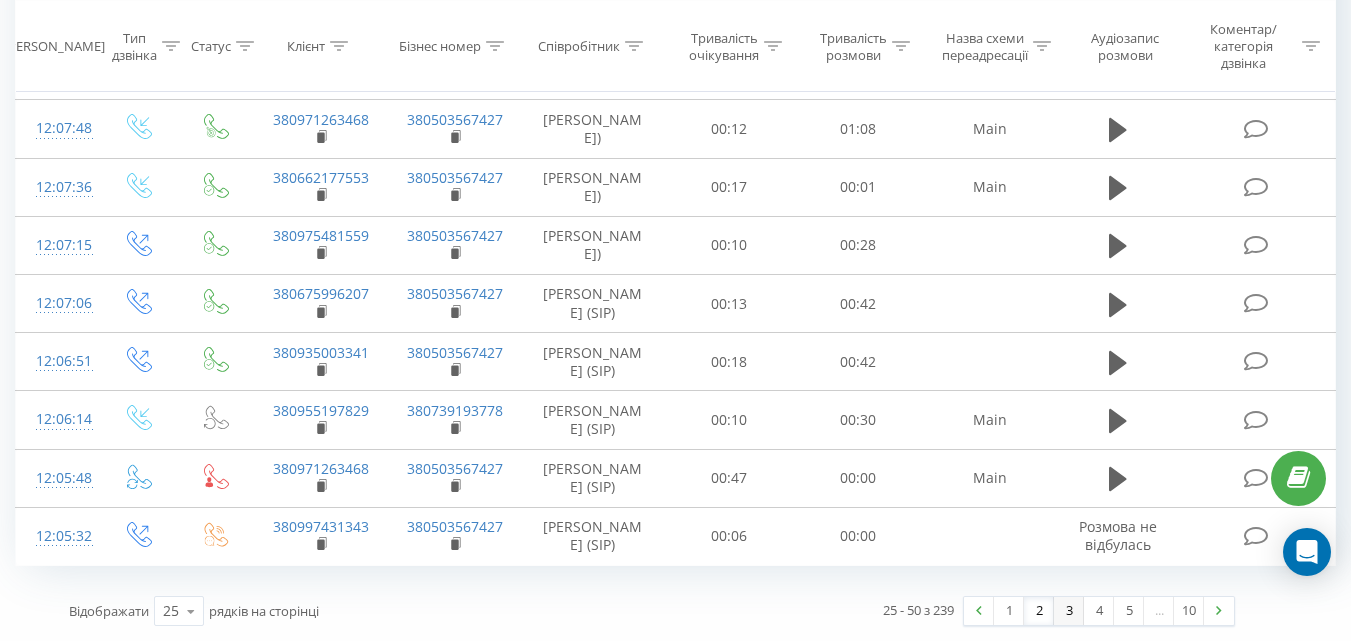 click on "3" at bounding box center (1069, 611) 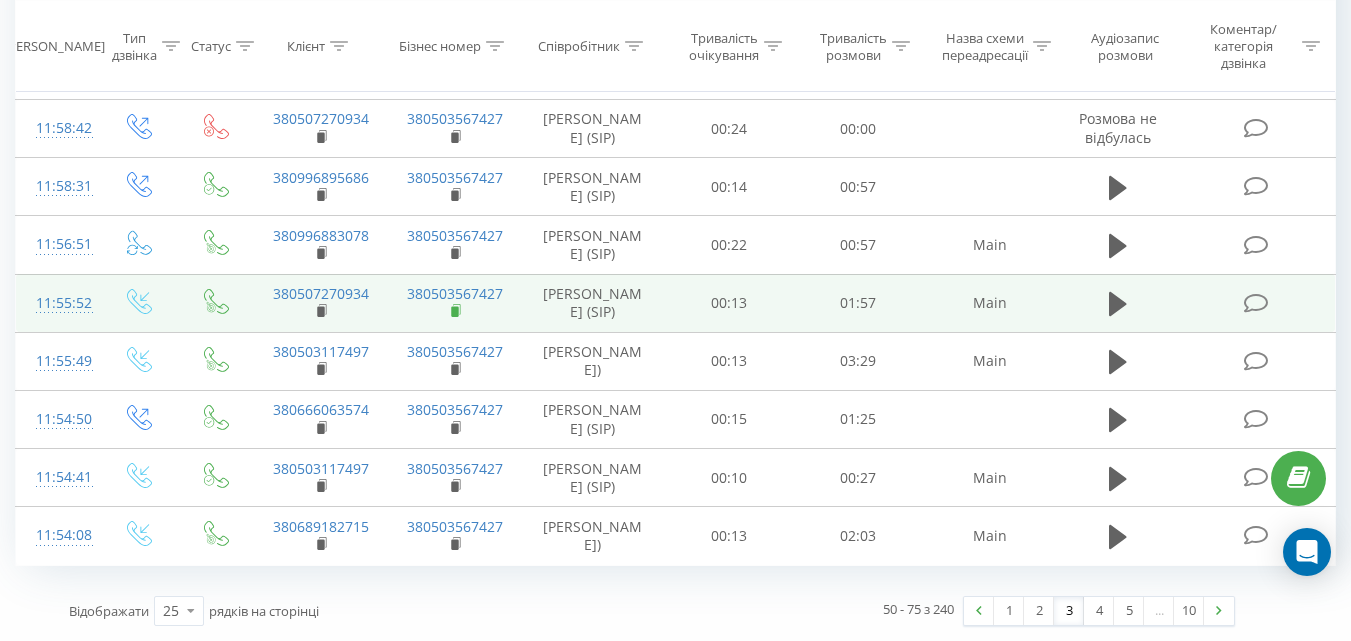 scroll, scrollTop: 1847, scrollLeft: 0, axis: vertical 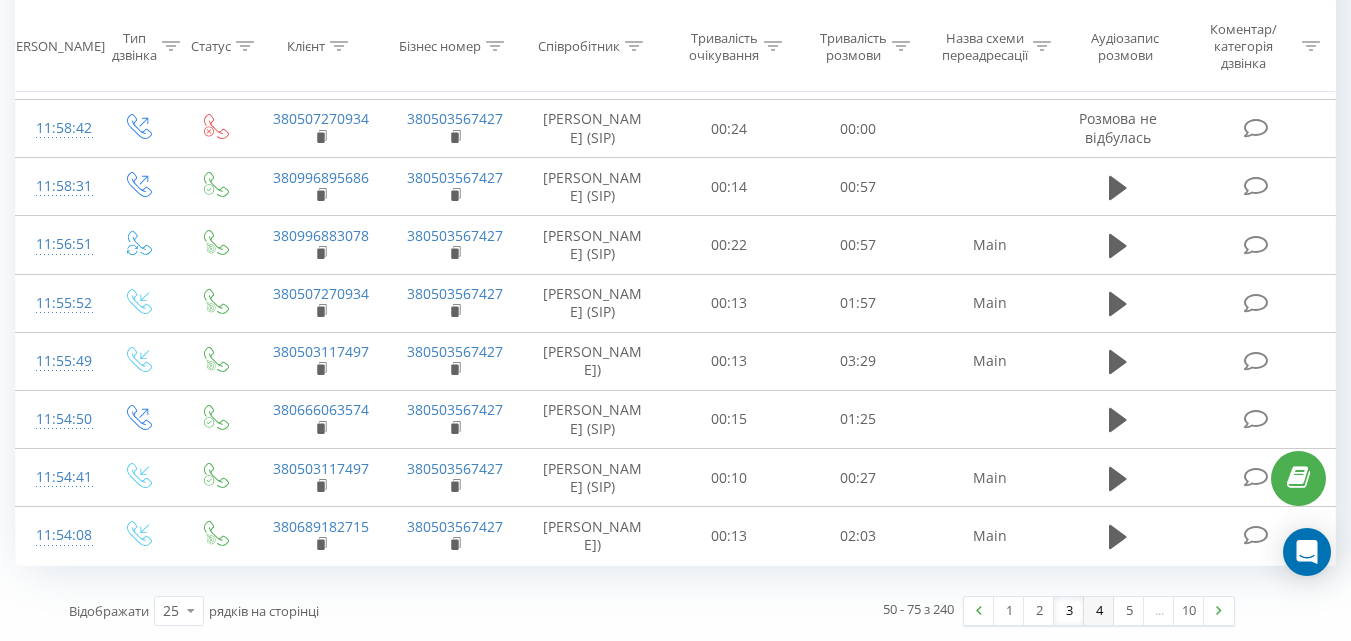 click on "4" at bounding box center [1099, 611] 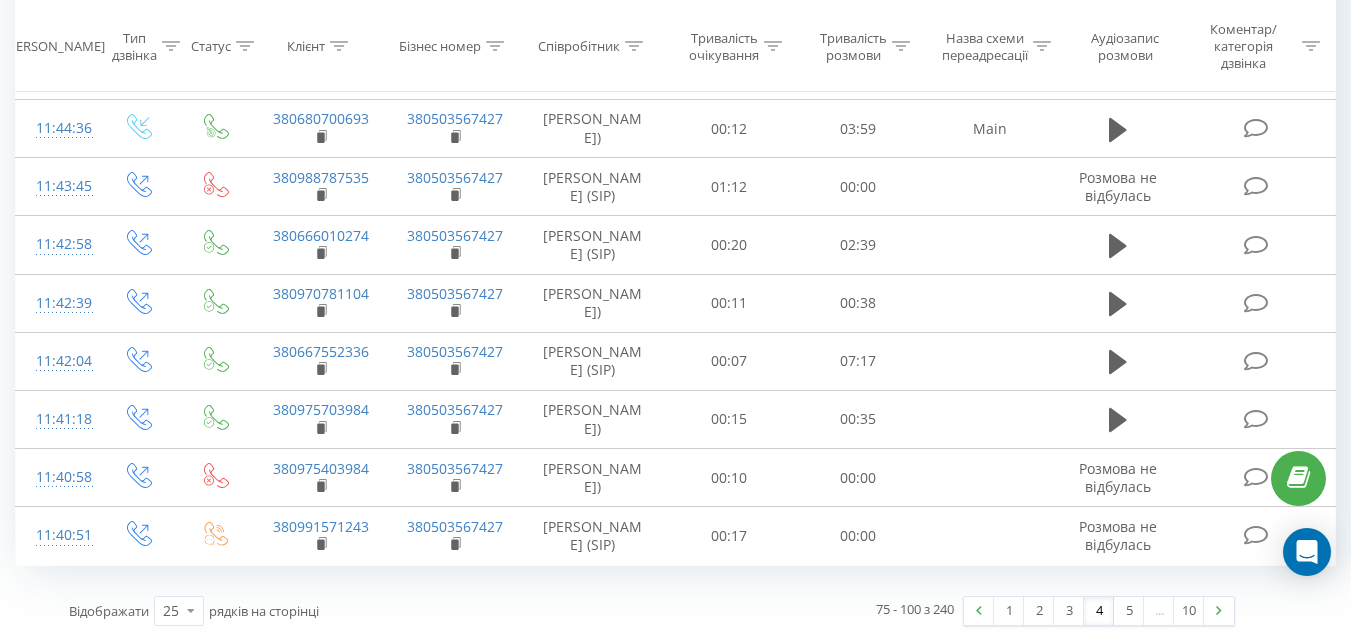 scroll, scrollTop: 1865, scrollLeft: 0, axis: vertical 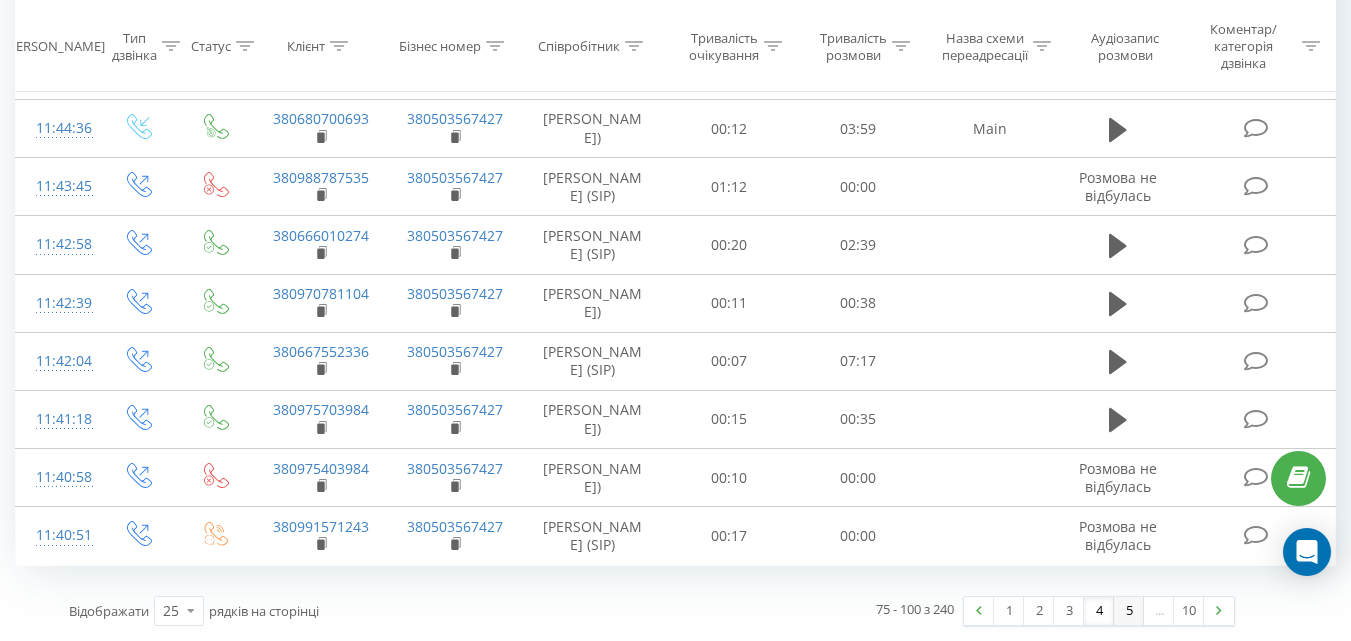 click on "5" at bounding box center [1129, 611] 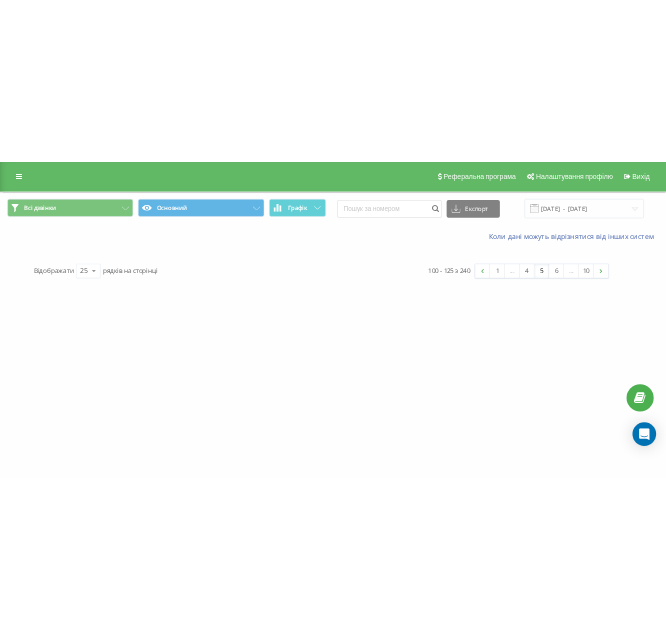 scroll, scrollTop: 0, scrollLeft: 0, axis: both 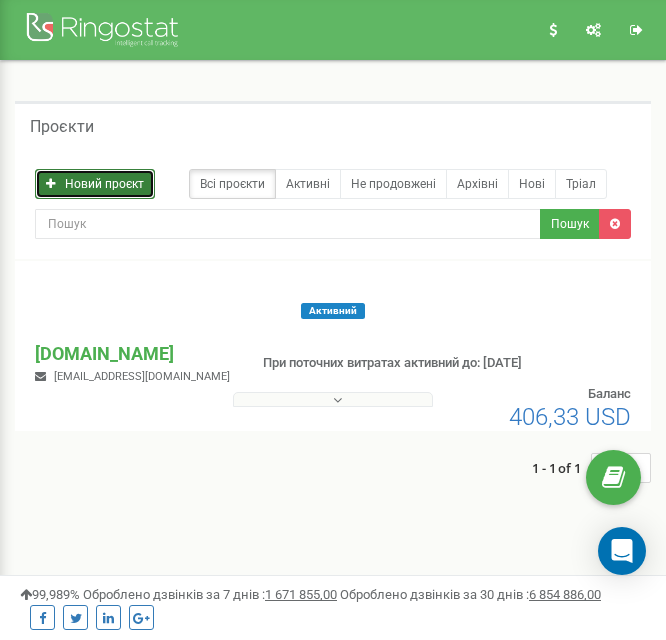 click on "Новий проєкт" at bounding box center (95, 184) 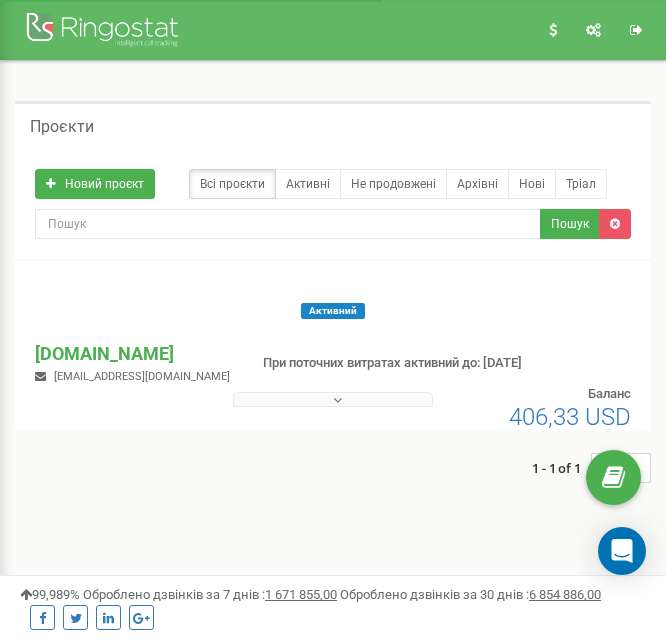 scroll, scrollTop: 0, scrollLeft: 0, axis: both 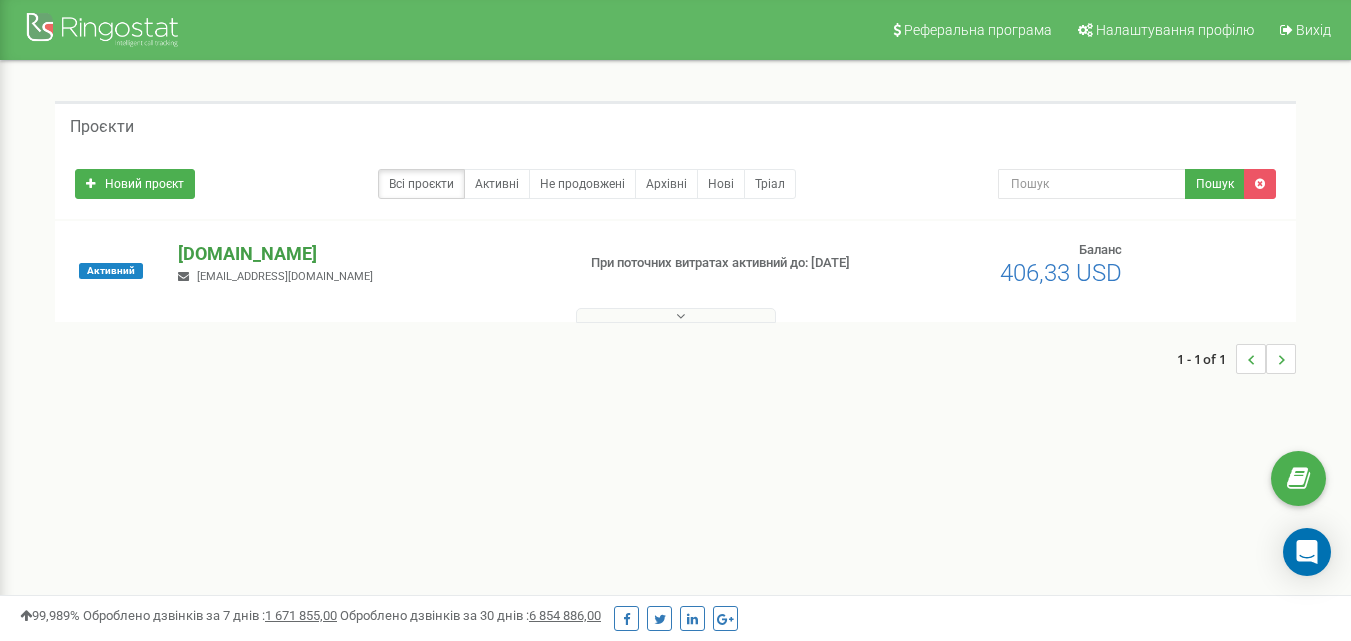 click on "[DOMAIN_NAME]" at bounding box center [368, 254] 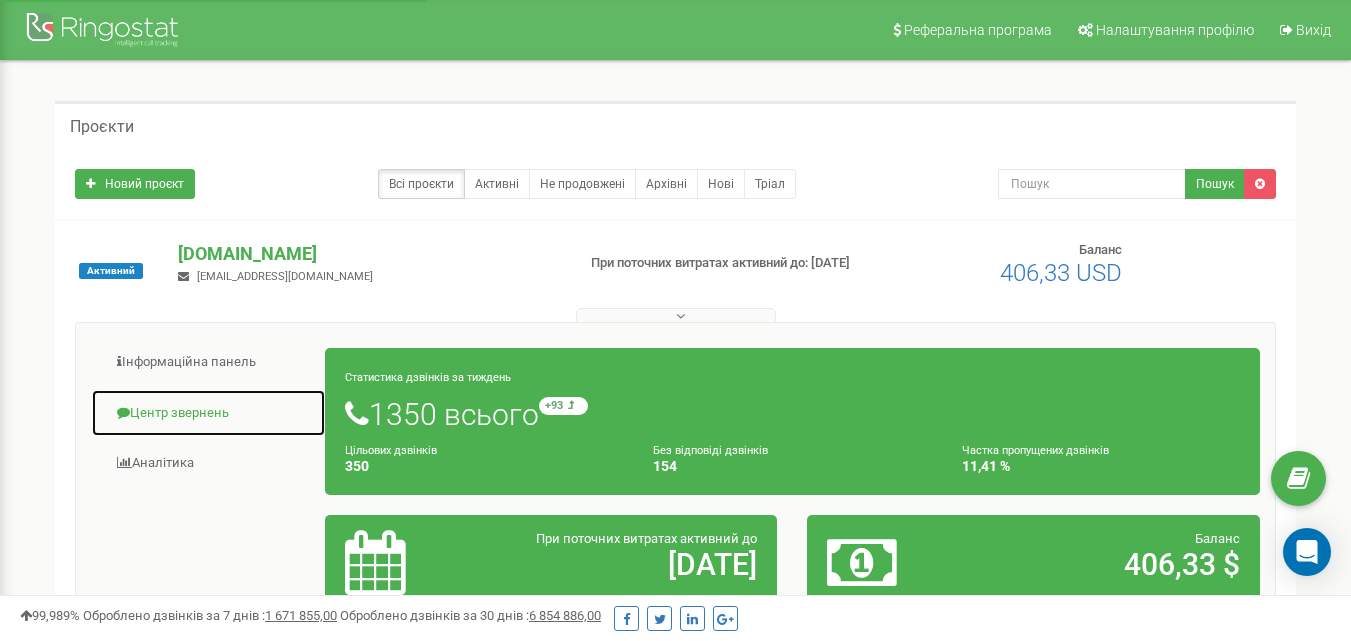 click on "Центр звернень" at bounding box center [208, 413] 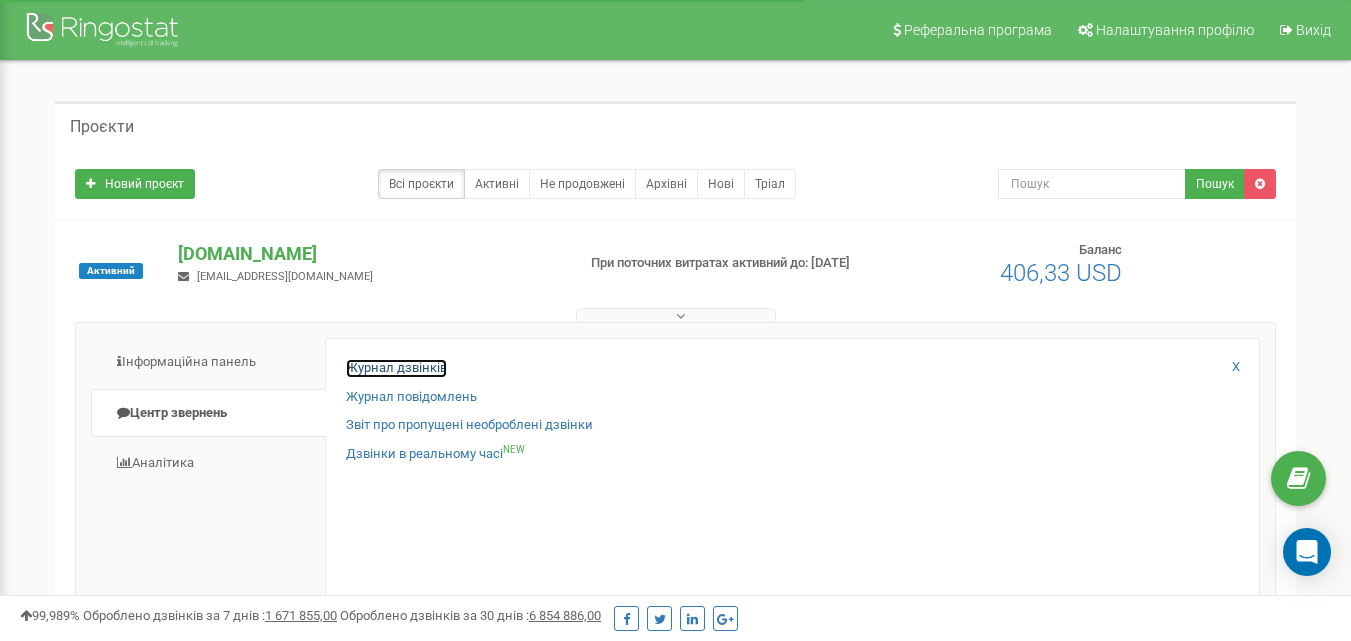 click on "Журнал дзвінків" at bounding box center [396, 368] 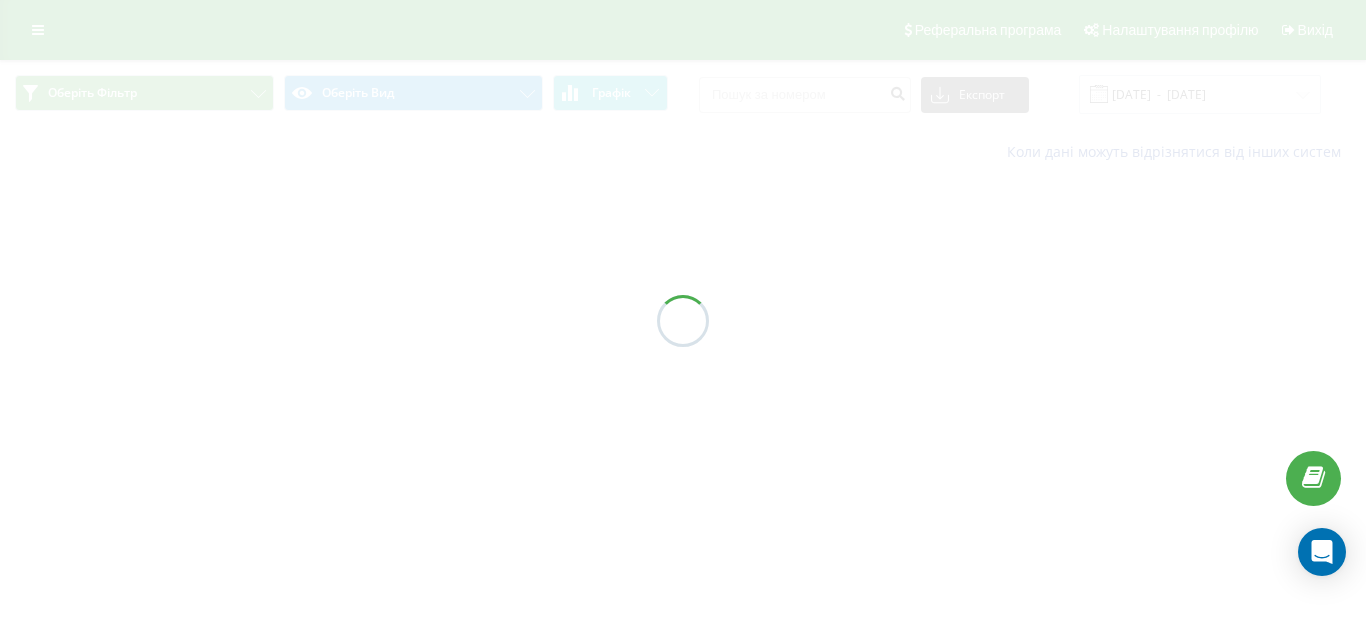 scroll, scrollTop: 0, scrollLeft: 0, axis: both 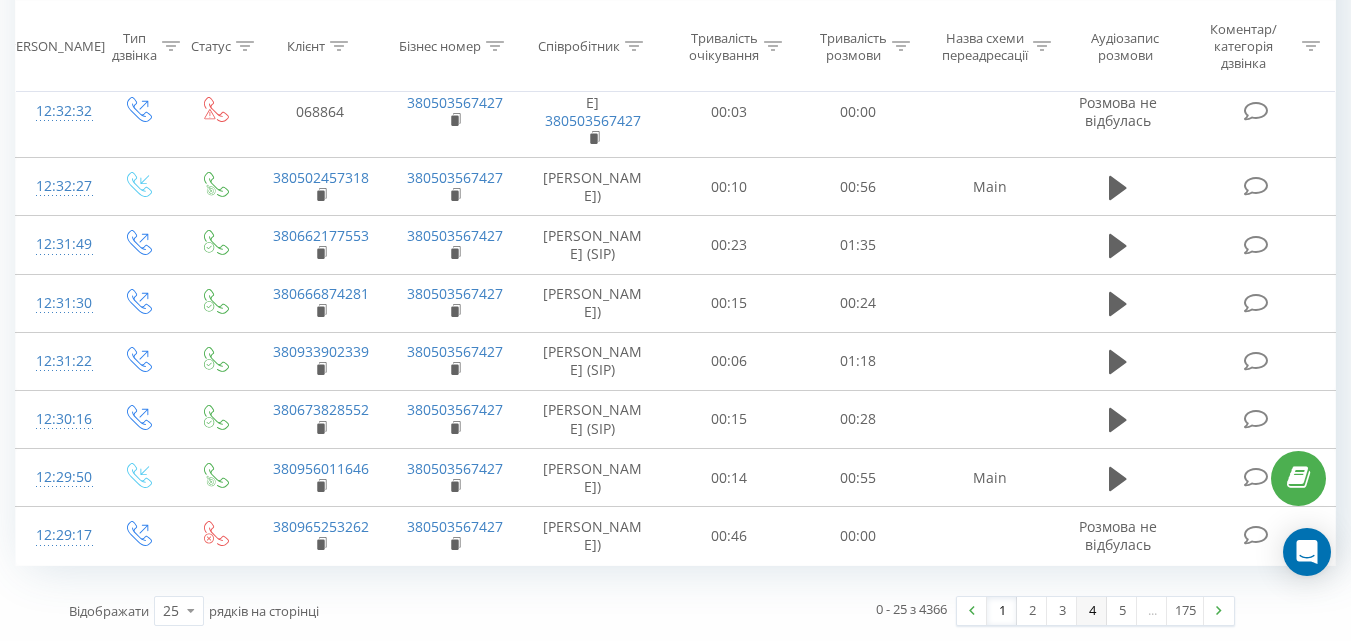 click on "4" at bounding box center (1092, 611) 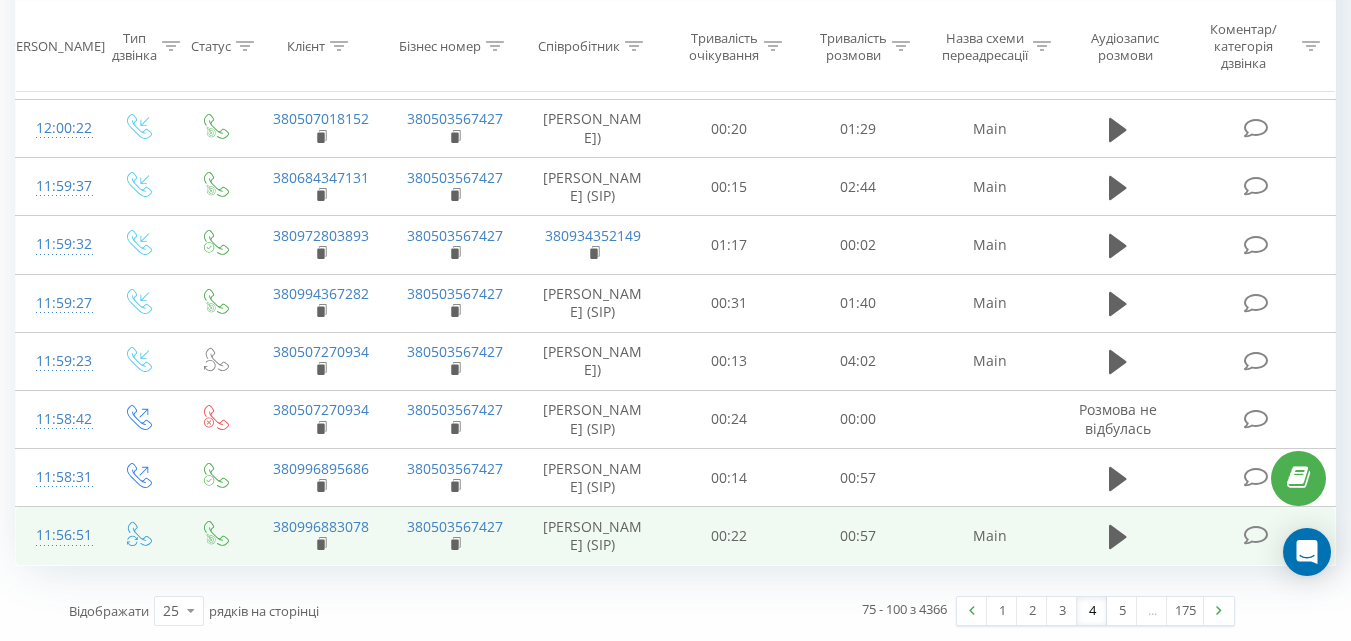 scroll, scrollTop: 1865, scrollLeft: 0, axis: vertical 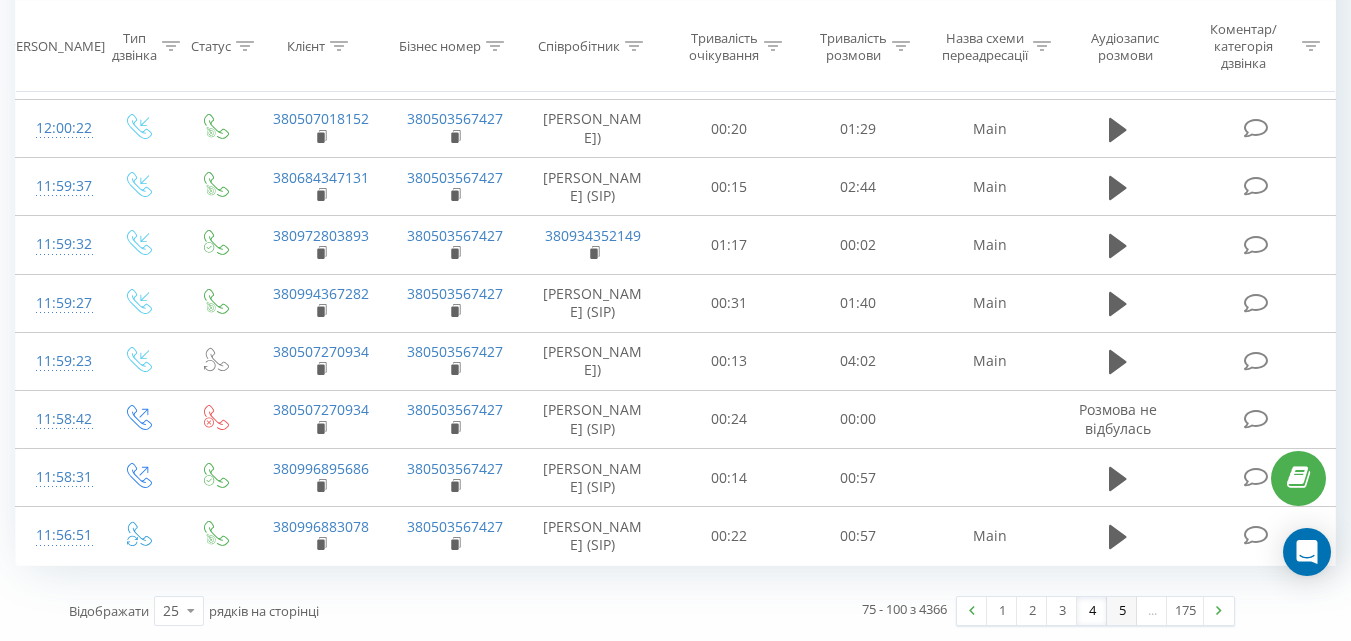 click on "5" at bounding box center [1122, 611] 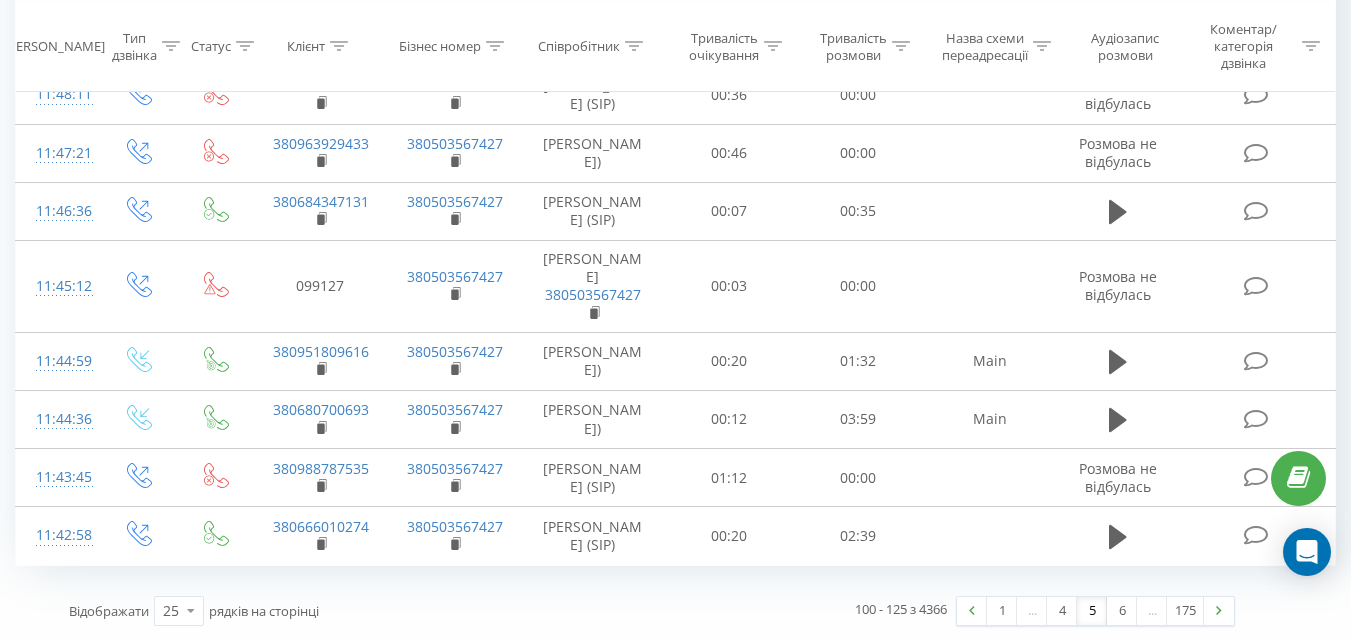 scroll, scrollTop: 1883, scrollLeft: 0, axis: vertical 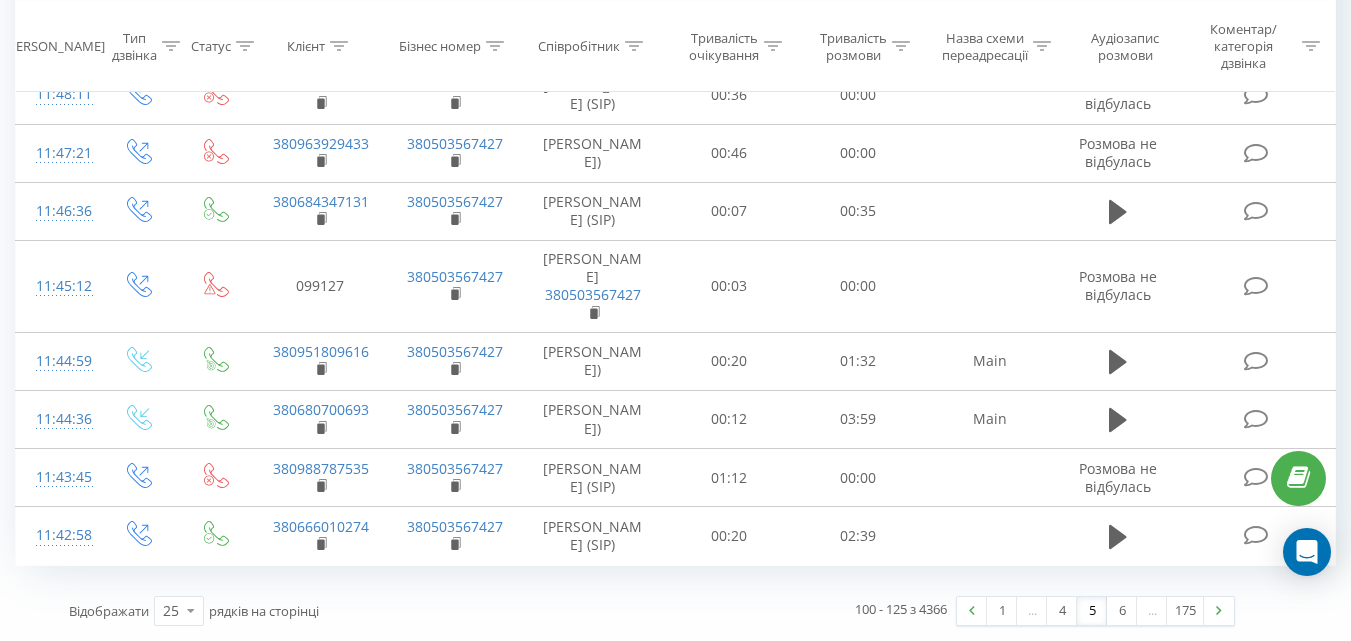 click on "5" at bounding box center [1092, 611] 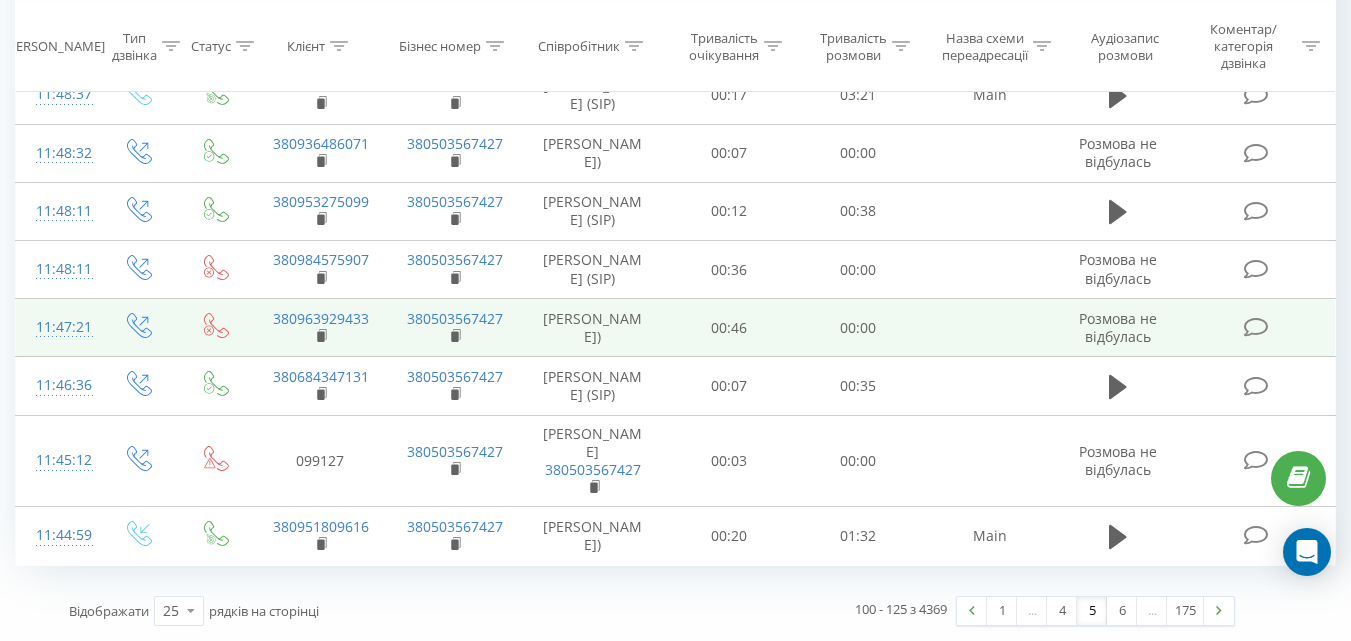 scroll, scrollTop: 1901, scrollLeft: 0, axis: vertical 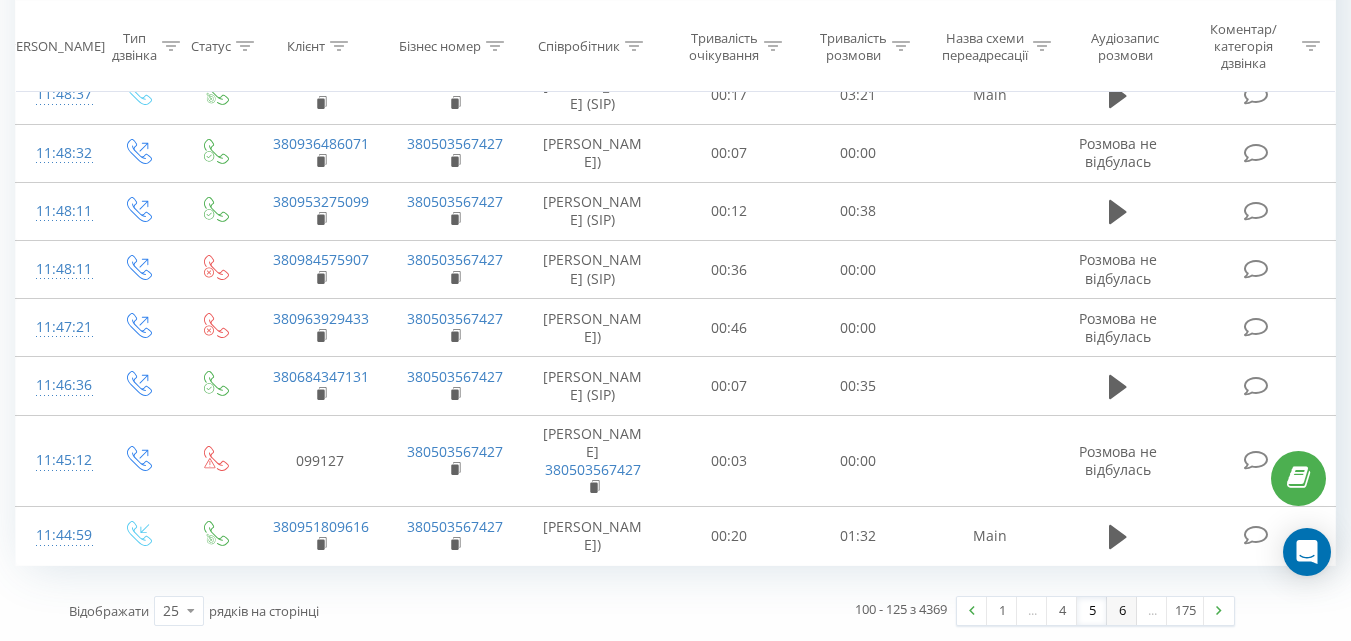 click on "6" at bounding box center (1122, 611) 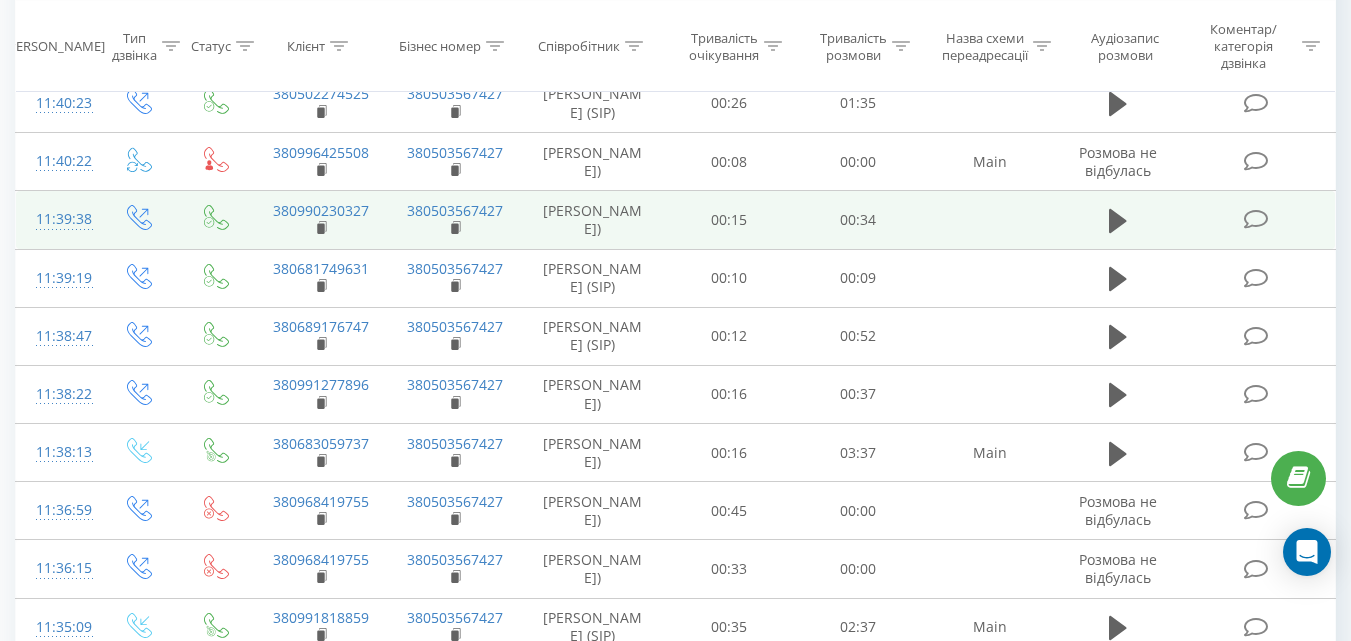 scroll, scrollTop: 1032, scrollLeft: 0, axis: vertical 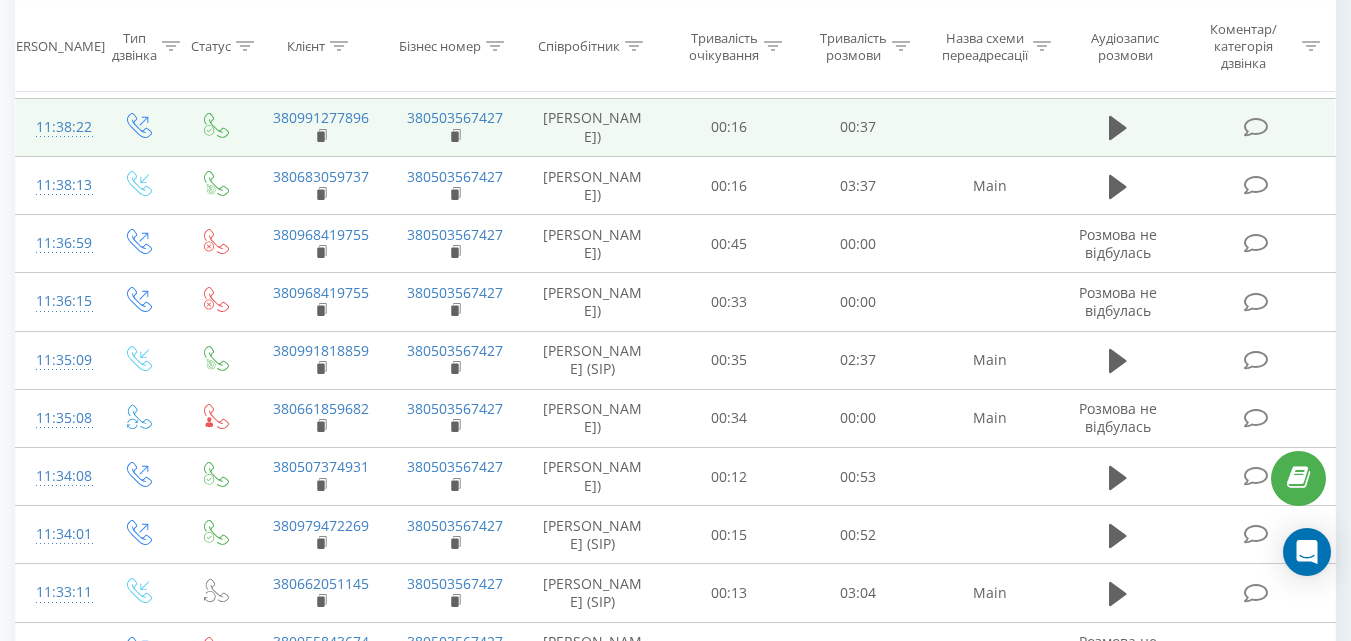click at bounding box center [1119, 127] 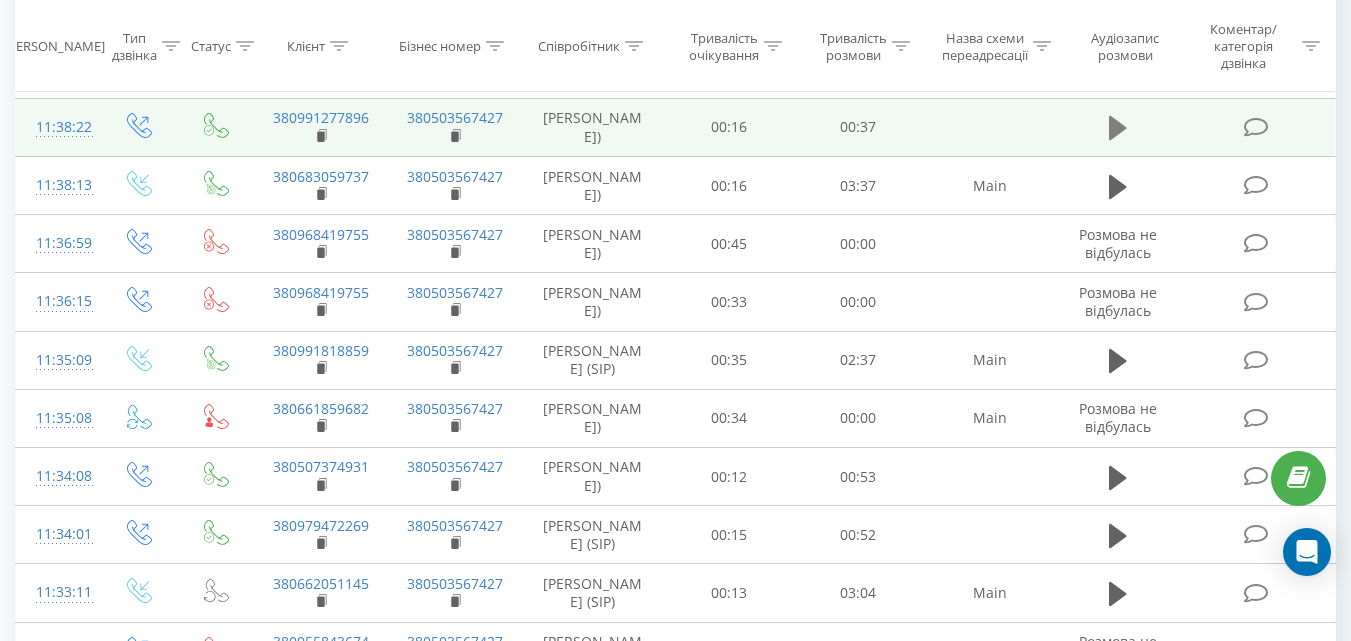 click 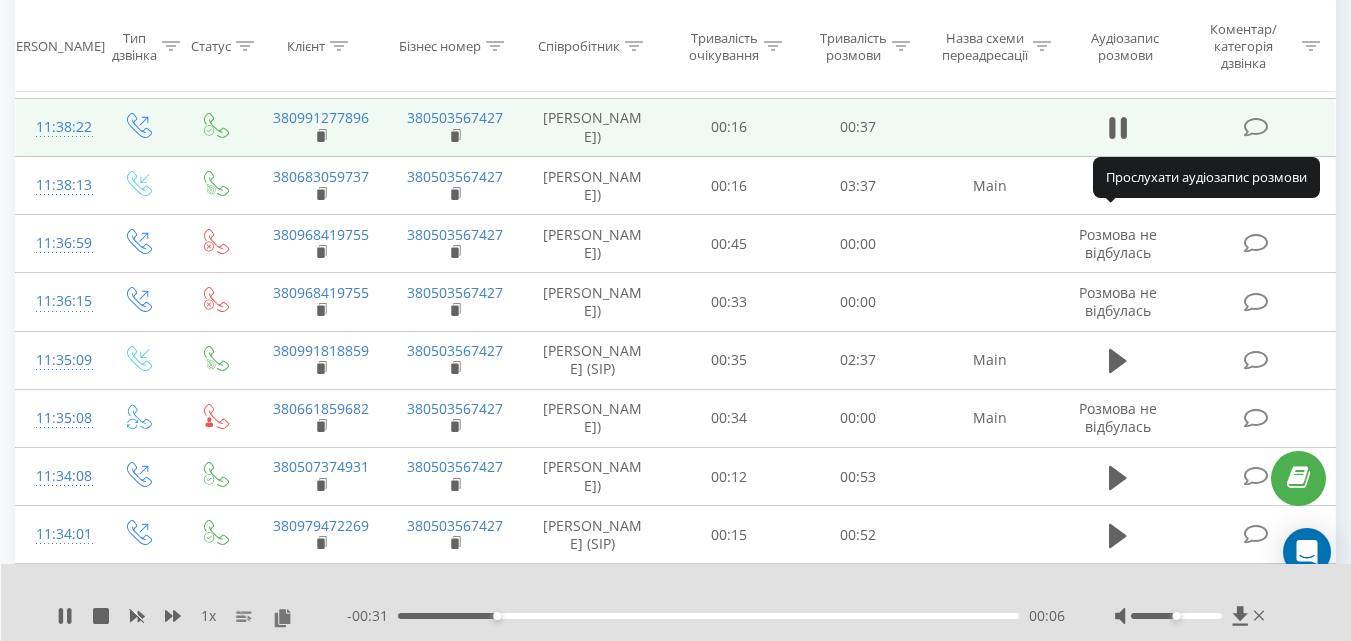 click 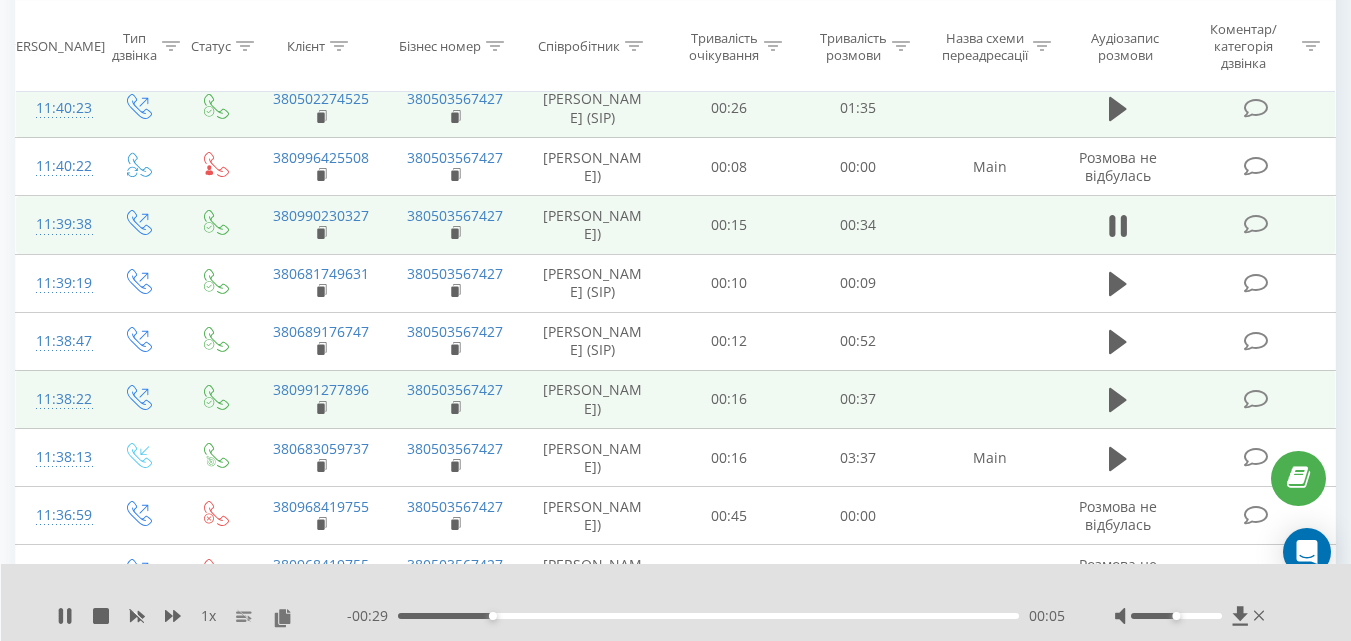 scroll, scrollTop: 732, scrollLeft: 0, axis: vertical 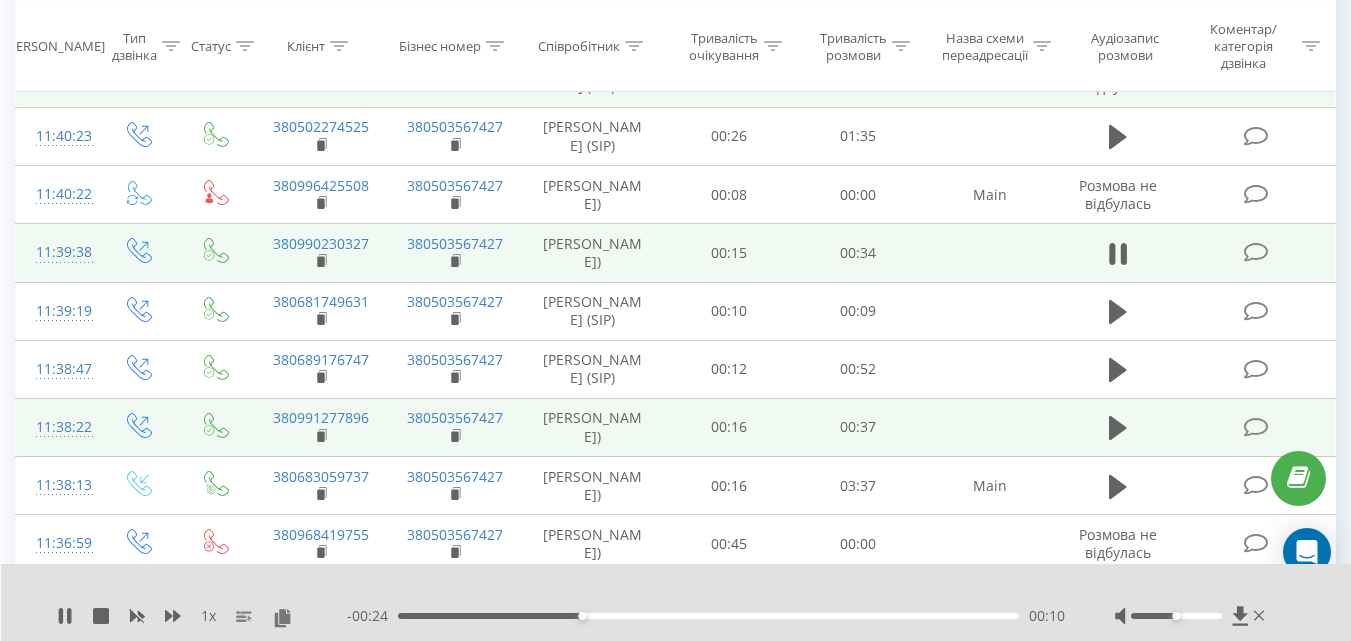click on "Розмова не відбулась" at bounding box center (1118, 77) 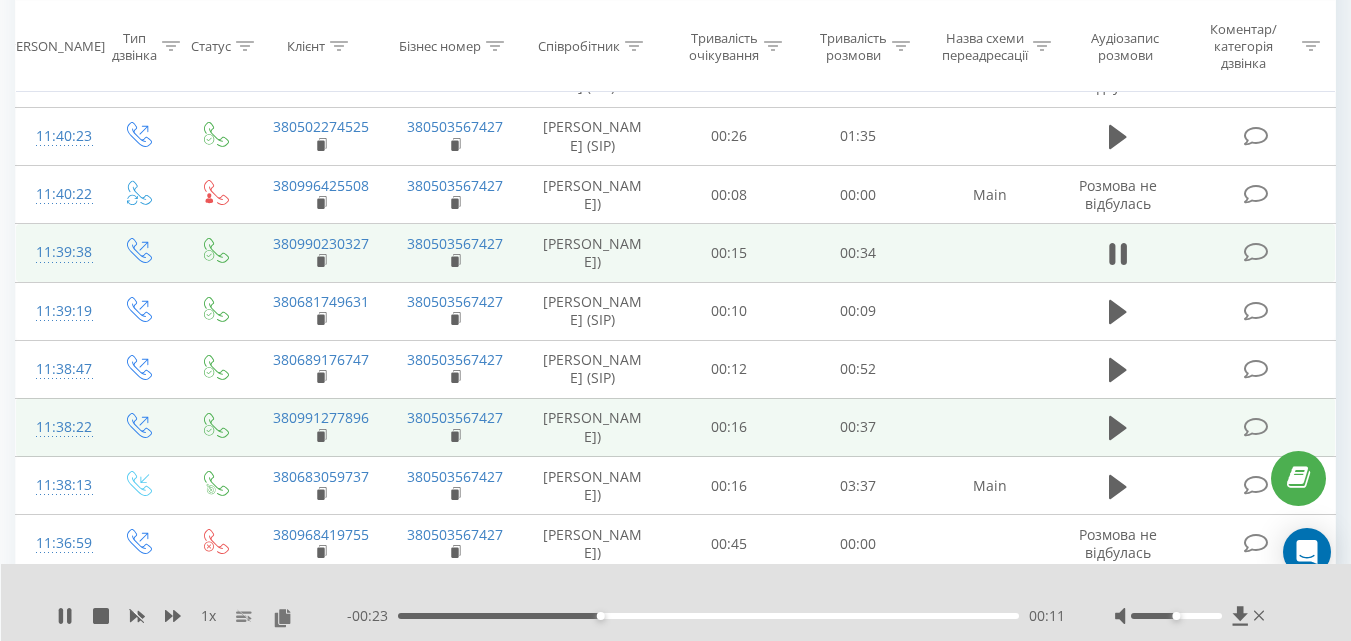 click on "Розмова не відбулась" at bounding box center [1118, 19] 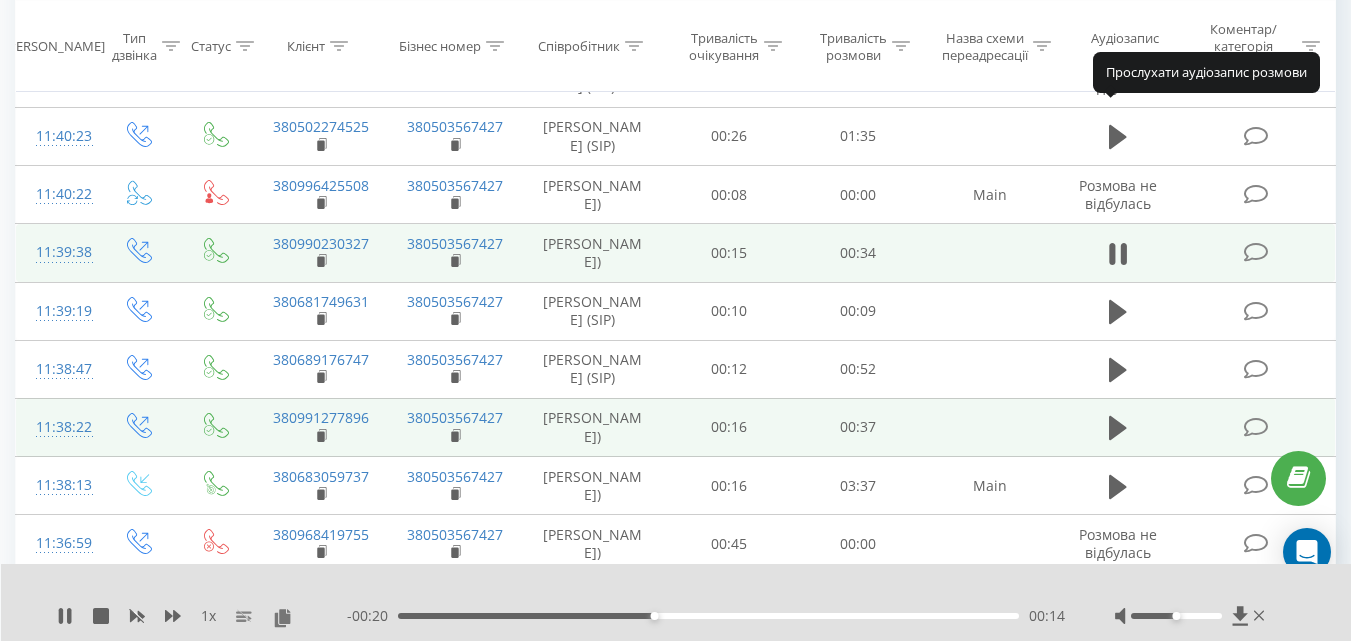 click 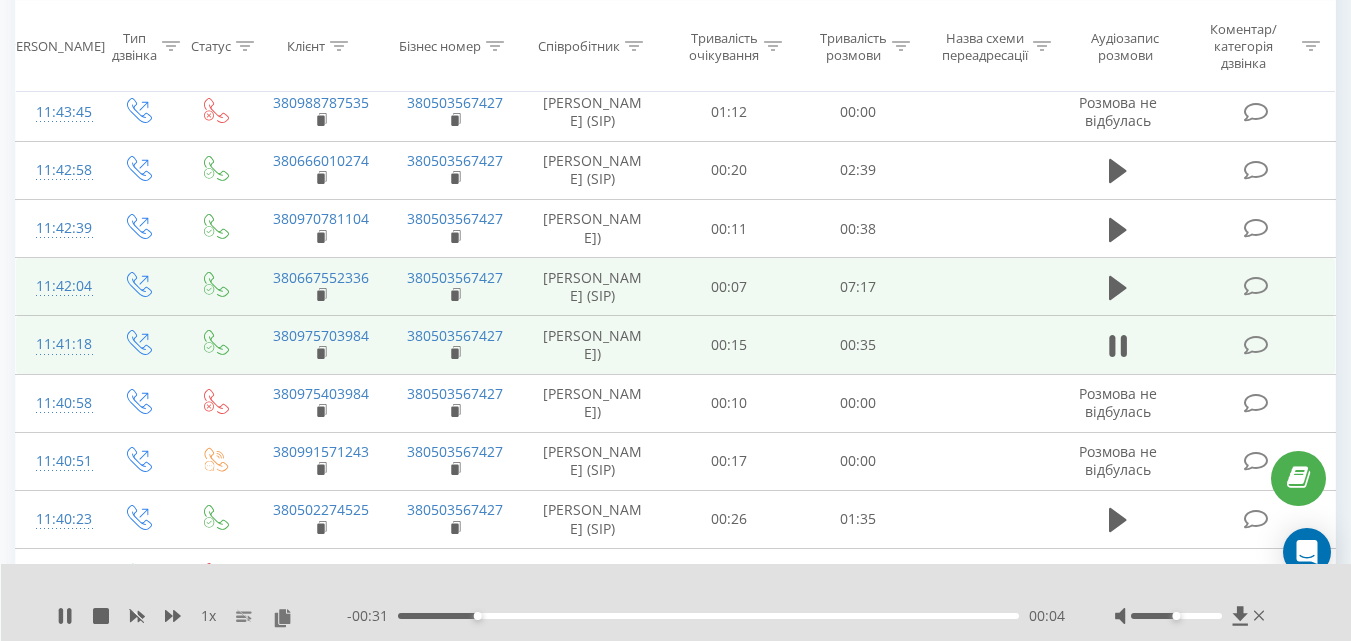 scroll, scrollTop: 332, scrollLeft: 0, axis: vertical 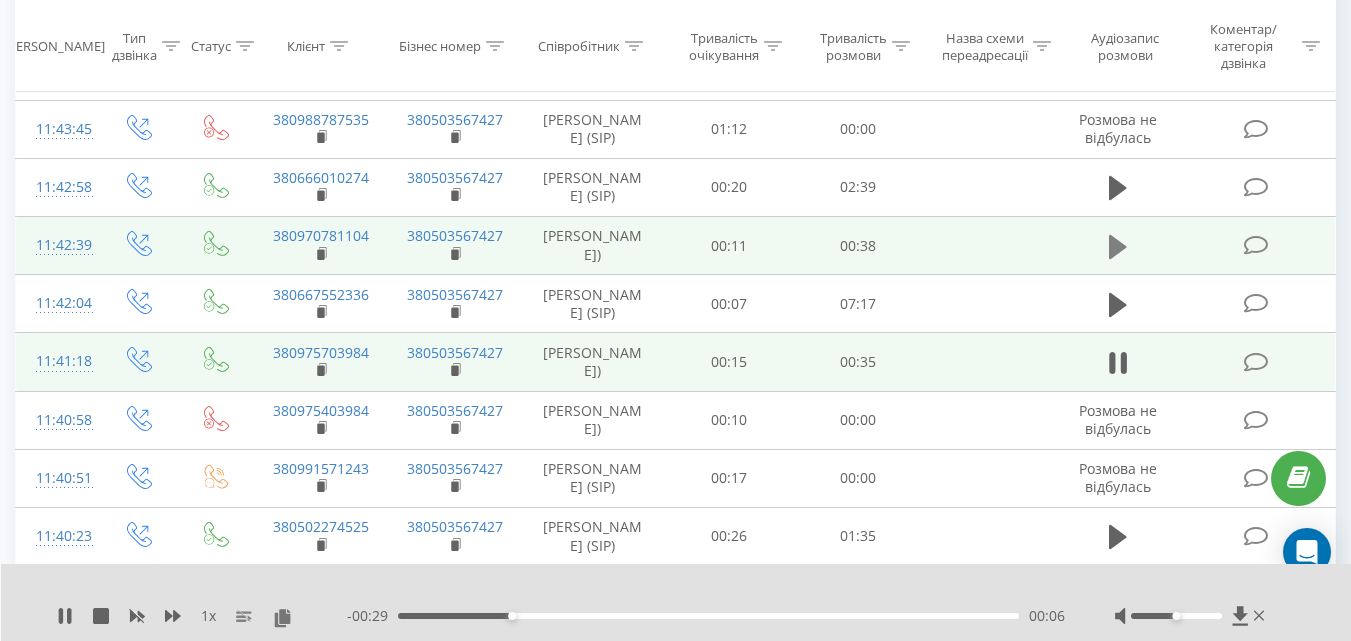 click 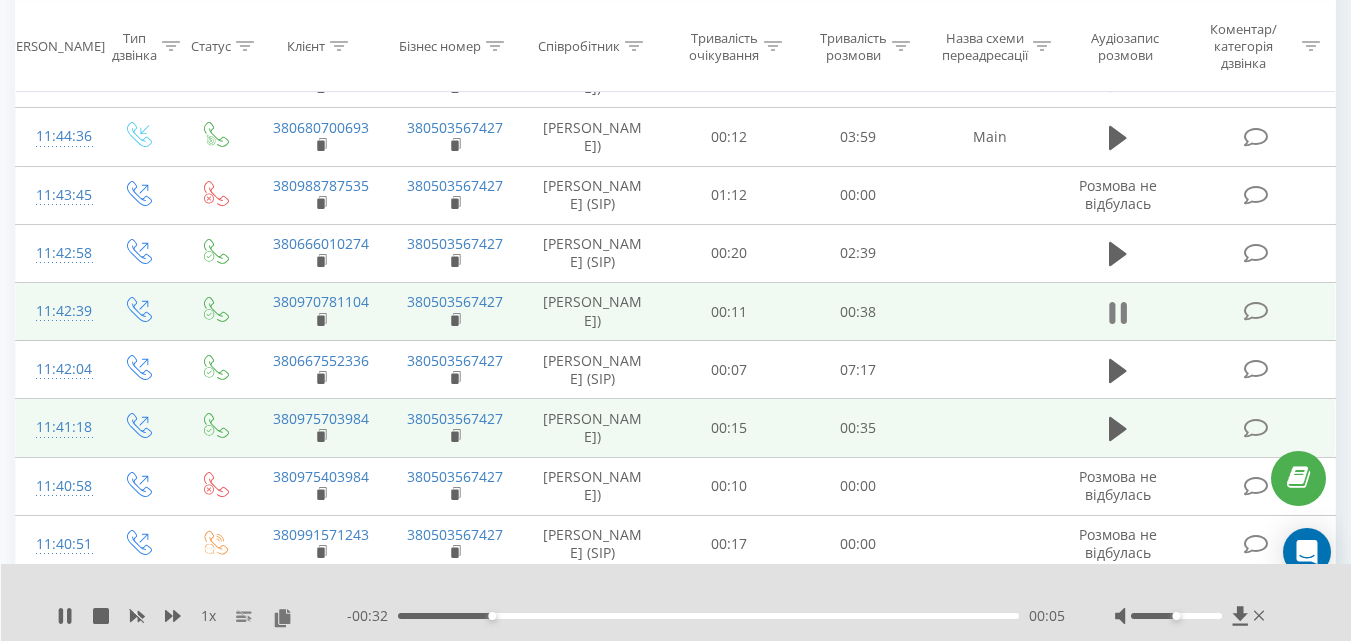 scroll, scrollTop: 232, scrollLeft: 0, axis: vertical 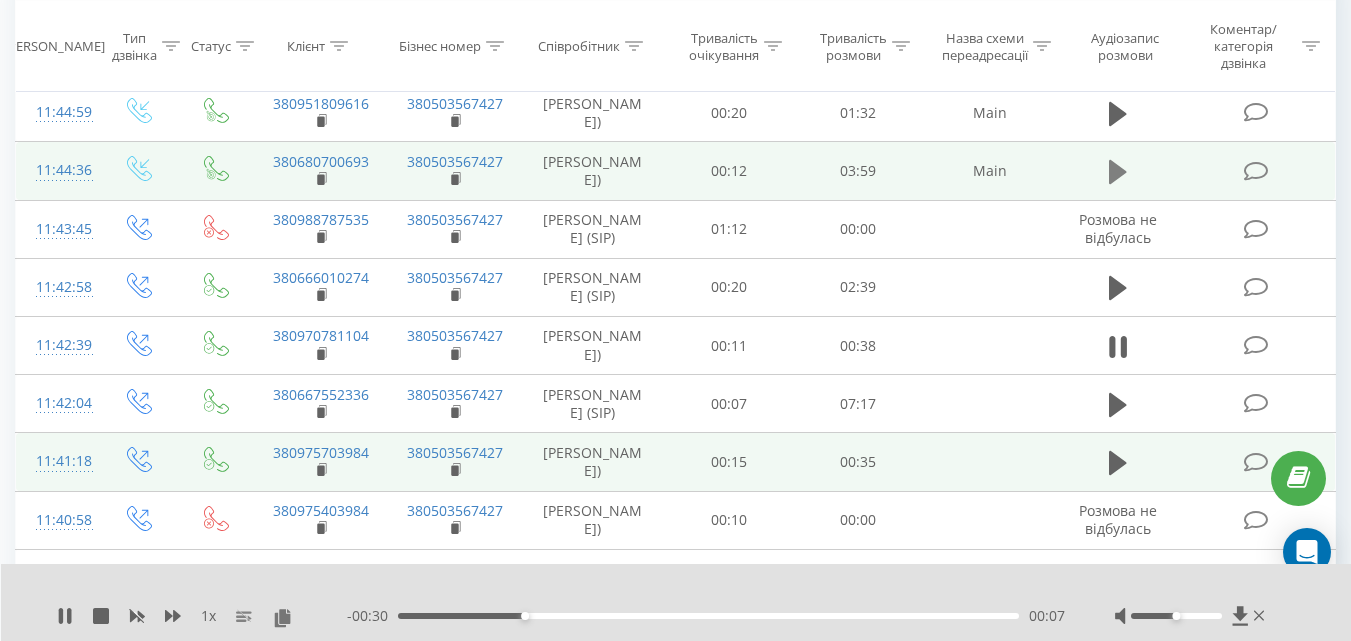 click 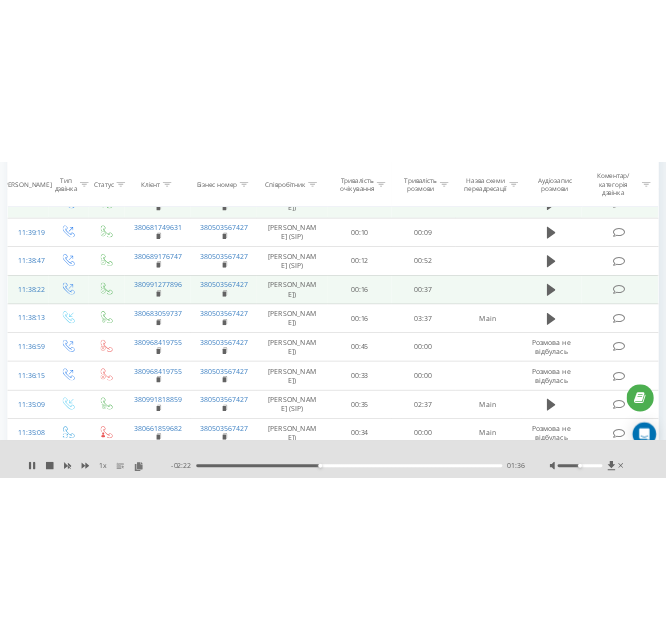 scroll, scrollTop: 0, scrollLeft: 0, axis: both 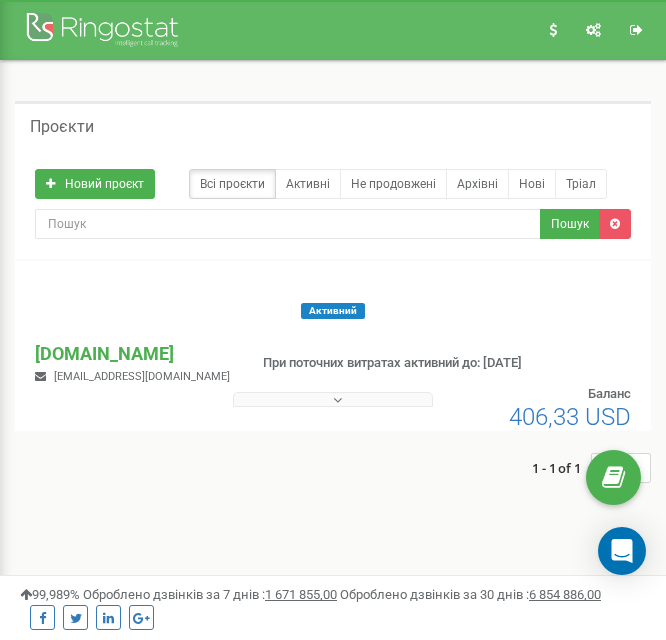 click on "[DOMAIN_NAME]
[EMAIL_ADDRESS][DOMAIN_NAME]" at bounding box center (132, 363) 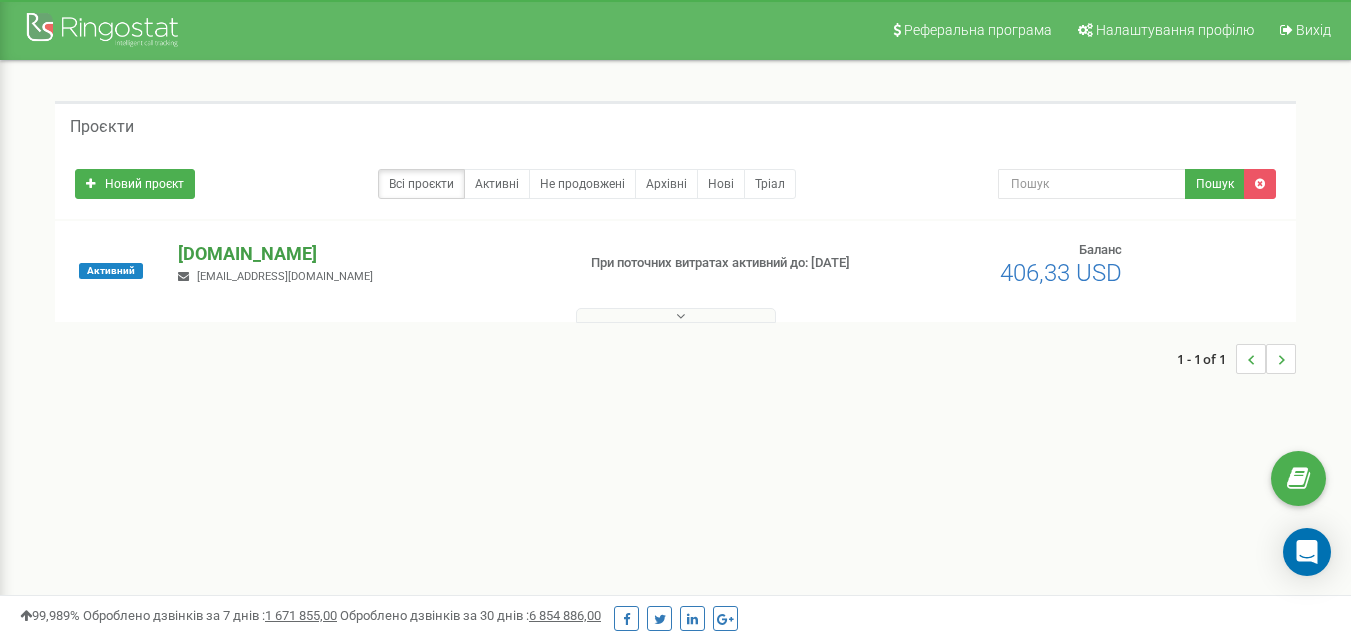 click on "[DOMAIN_NAME]" at bounding box center (368, 254) 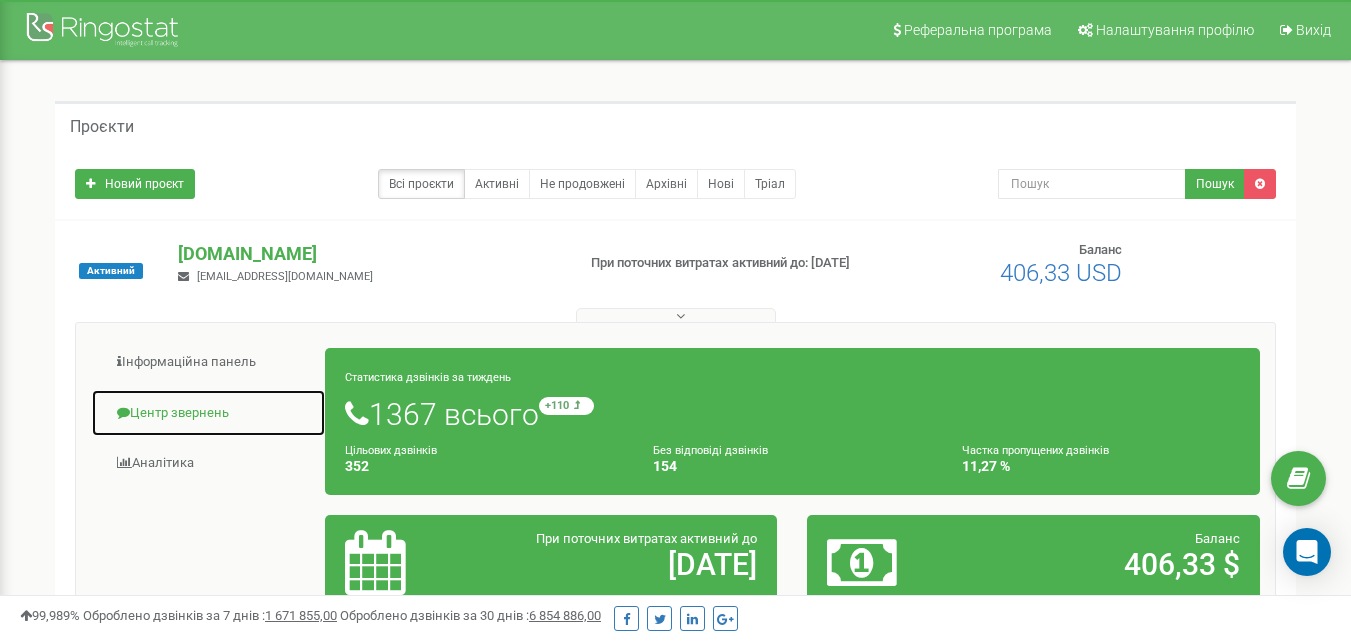 click on "Центр звернень" at bounding box center (208, 413) 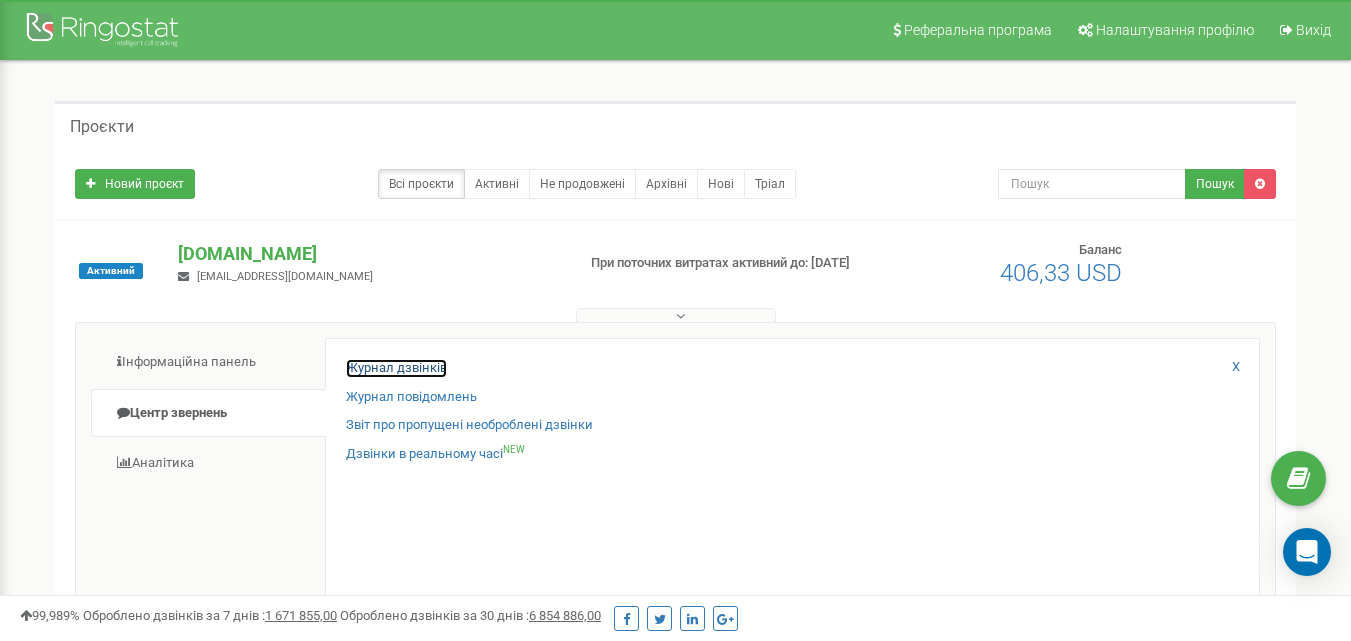 click on "Журнал дзвінків" at bounding box center (396, 368) 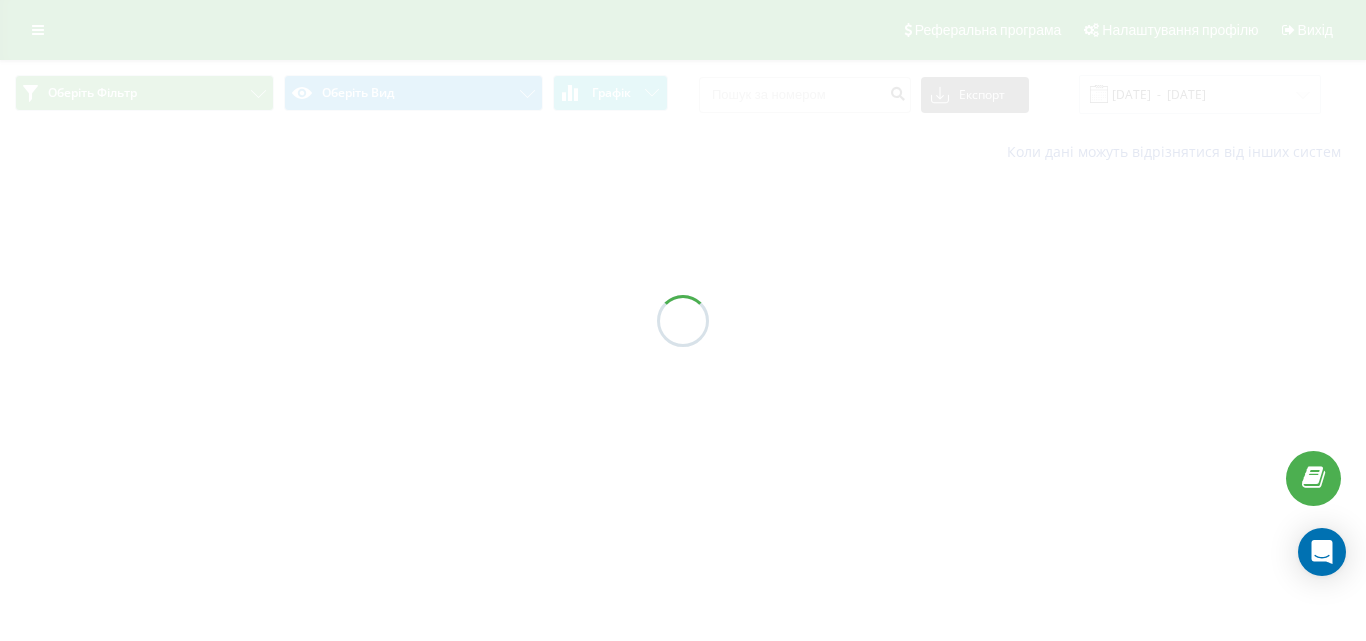 scroll, scrollTop: 0, scrollLeft: 0, axis: both 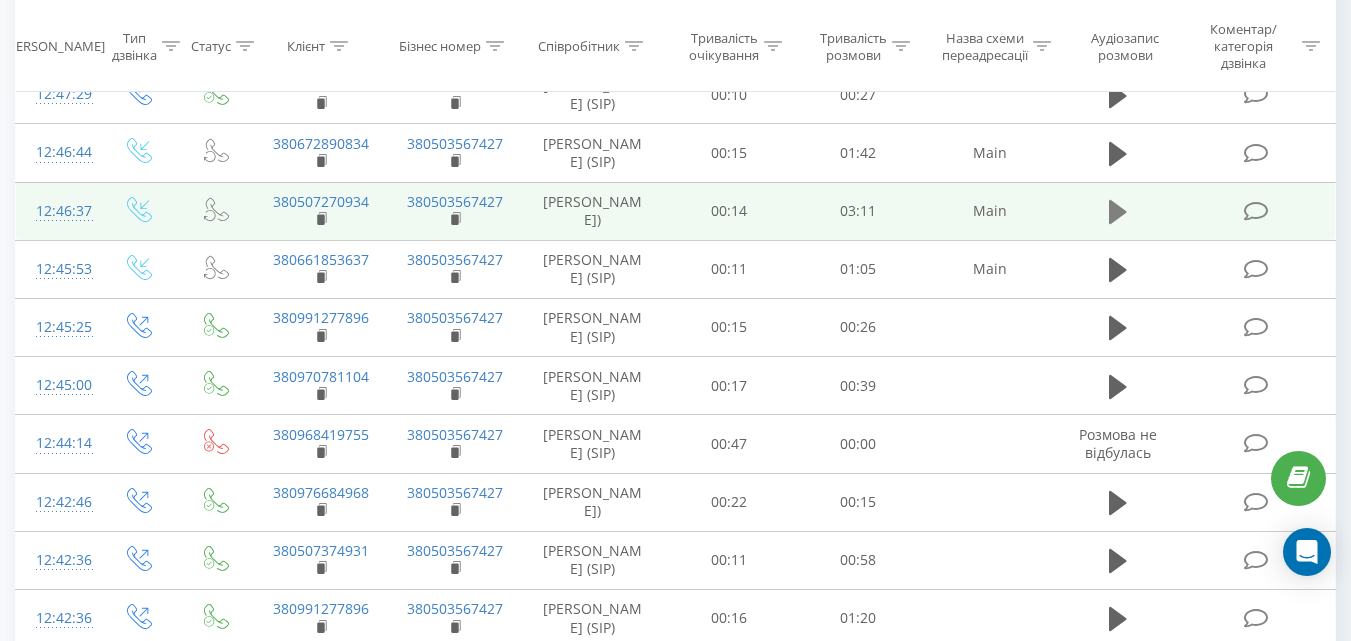click 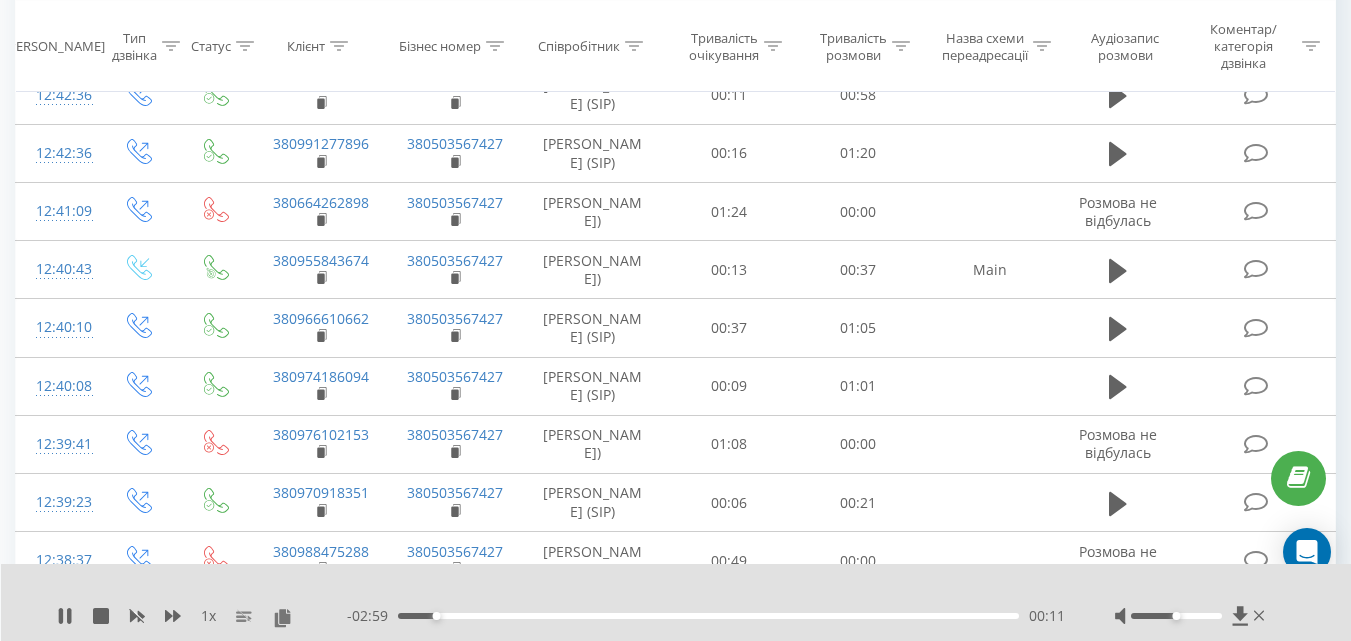 scroll, scrollTop: 900, scrollLeft: 0, axis: vertical 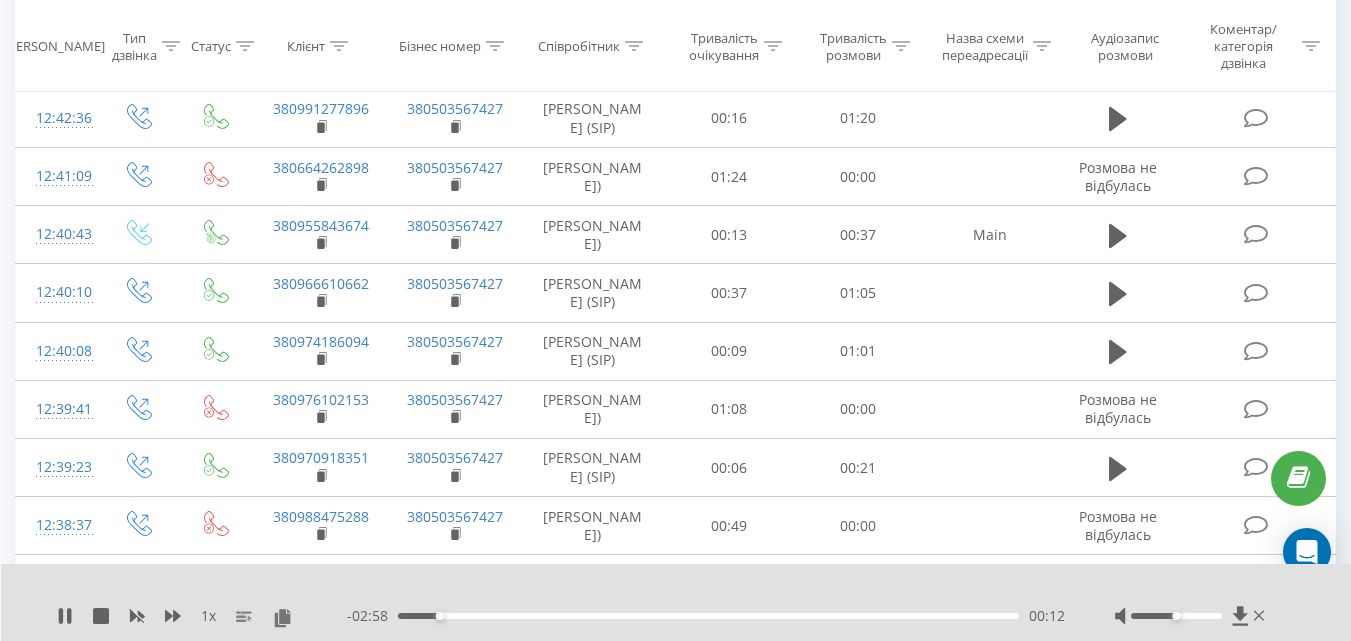click 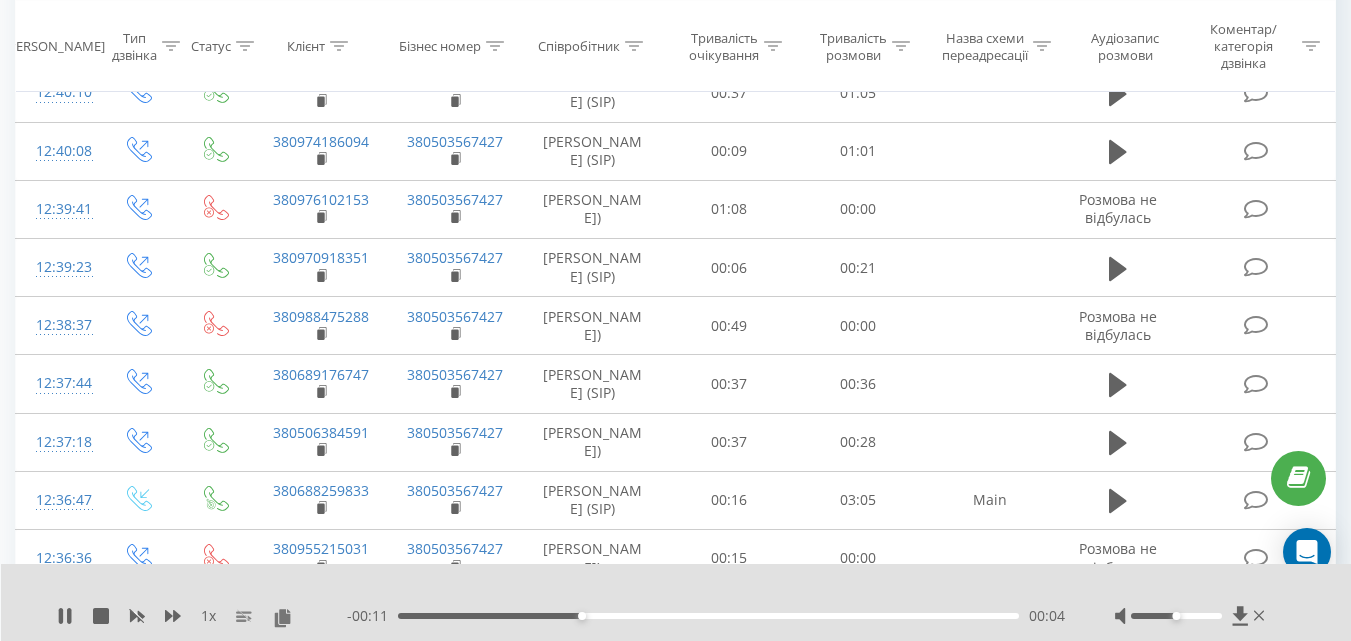 scroll, scrollTop: 1200, scrollLeft: 0, axis: vertical 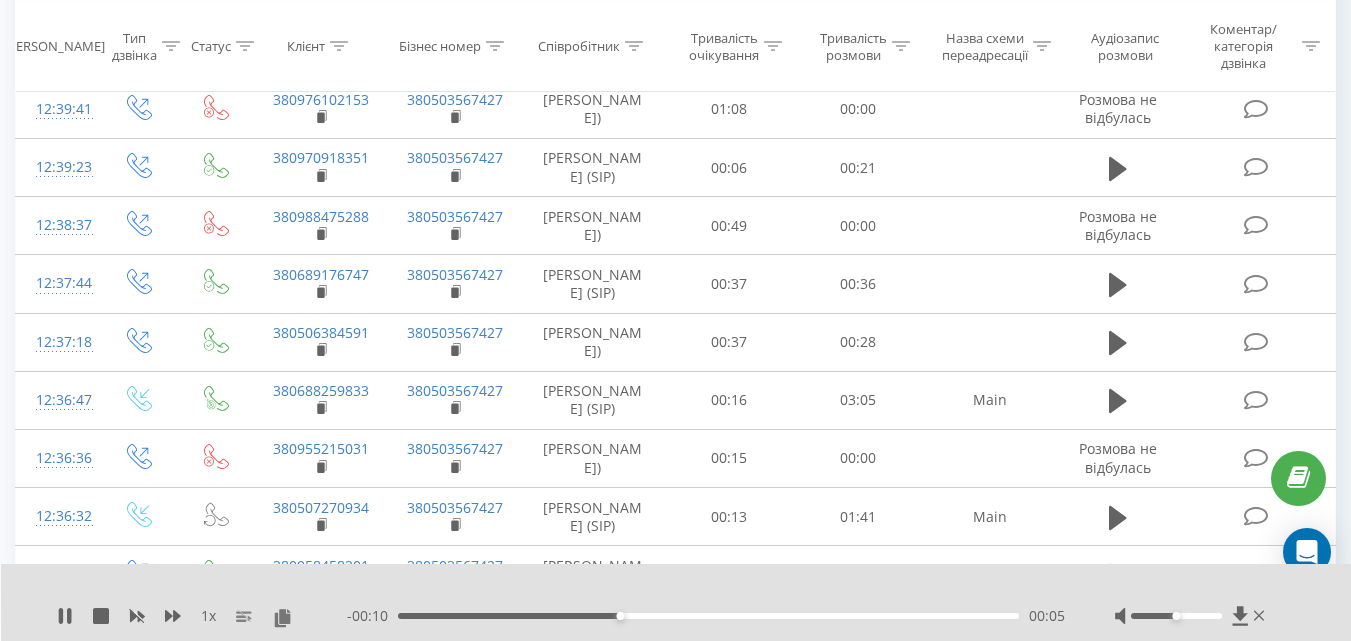 click 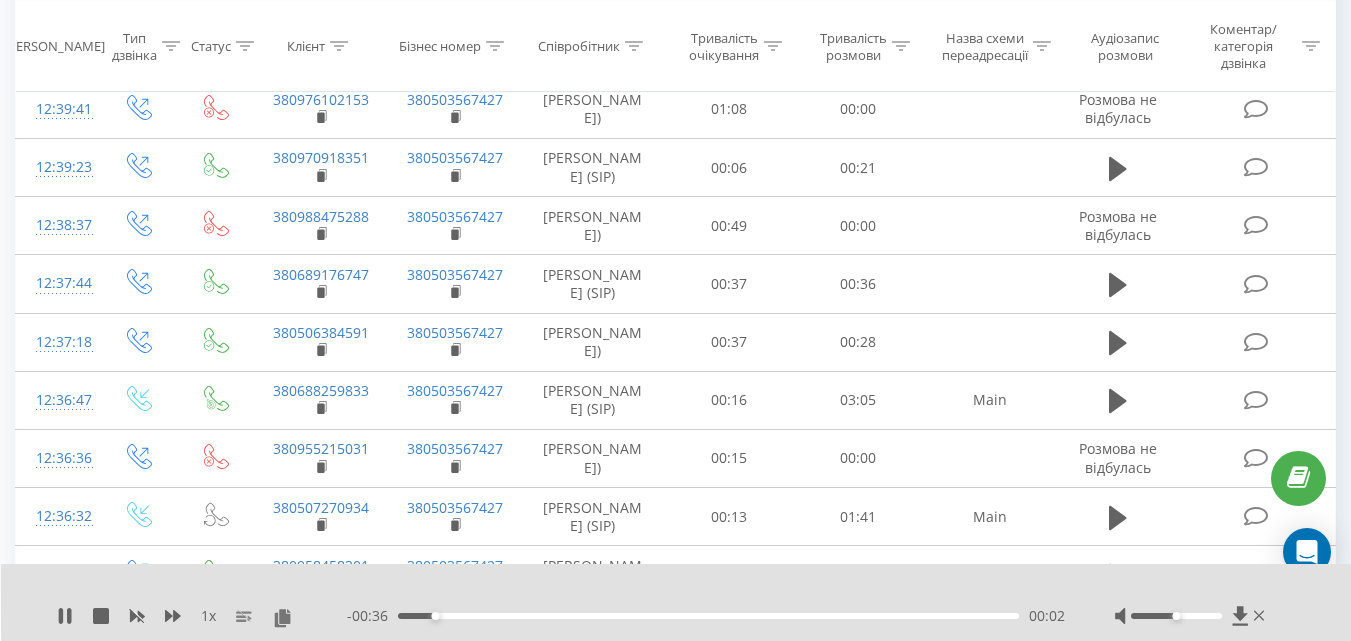 click 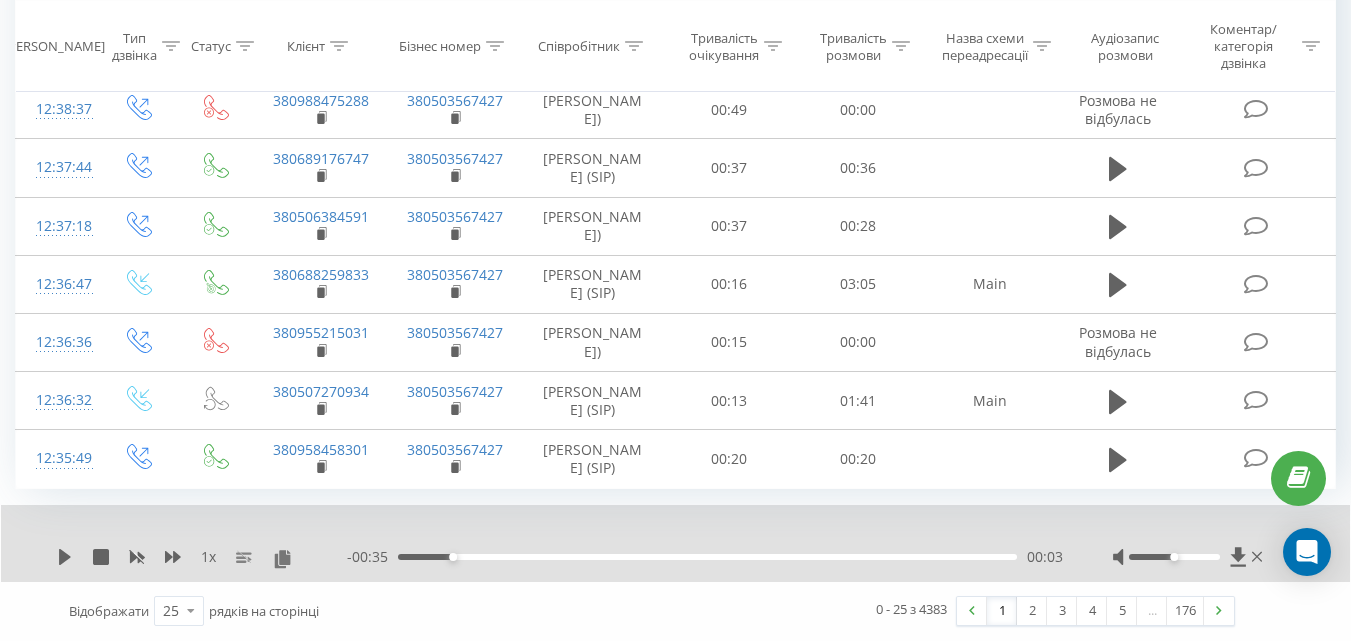 scroll, scrollTop: 1994, scrollLeft: 0, axis: vertical 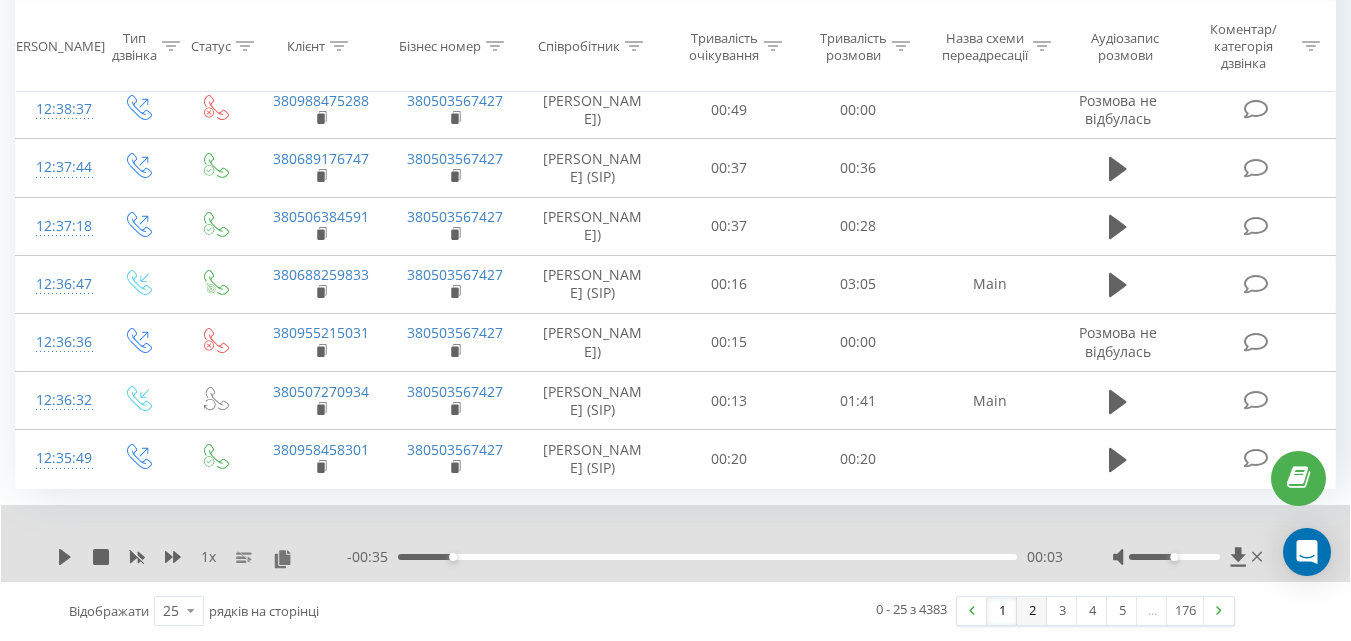 click on "2" at bounding box center [1032, 611] 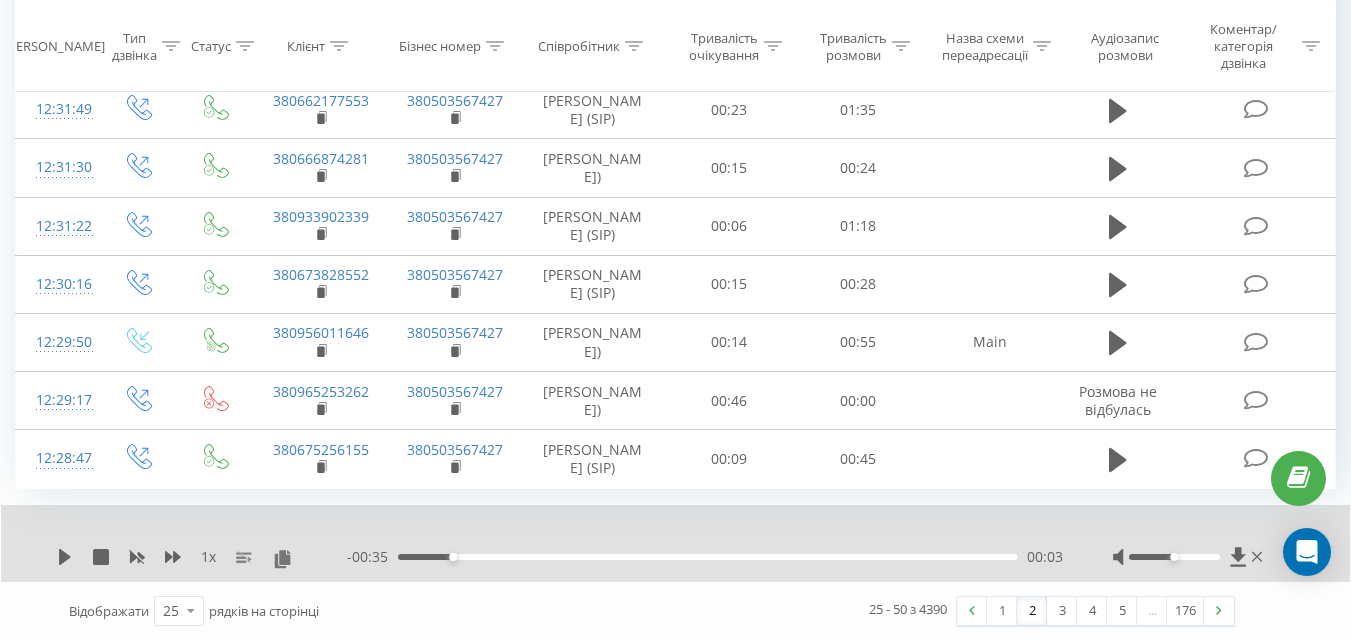scroll, scrollTop: 1939, scrollLeft: 0, axis: vertical 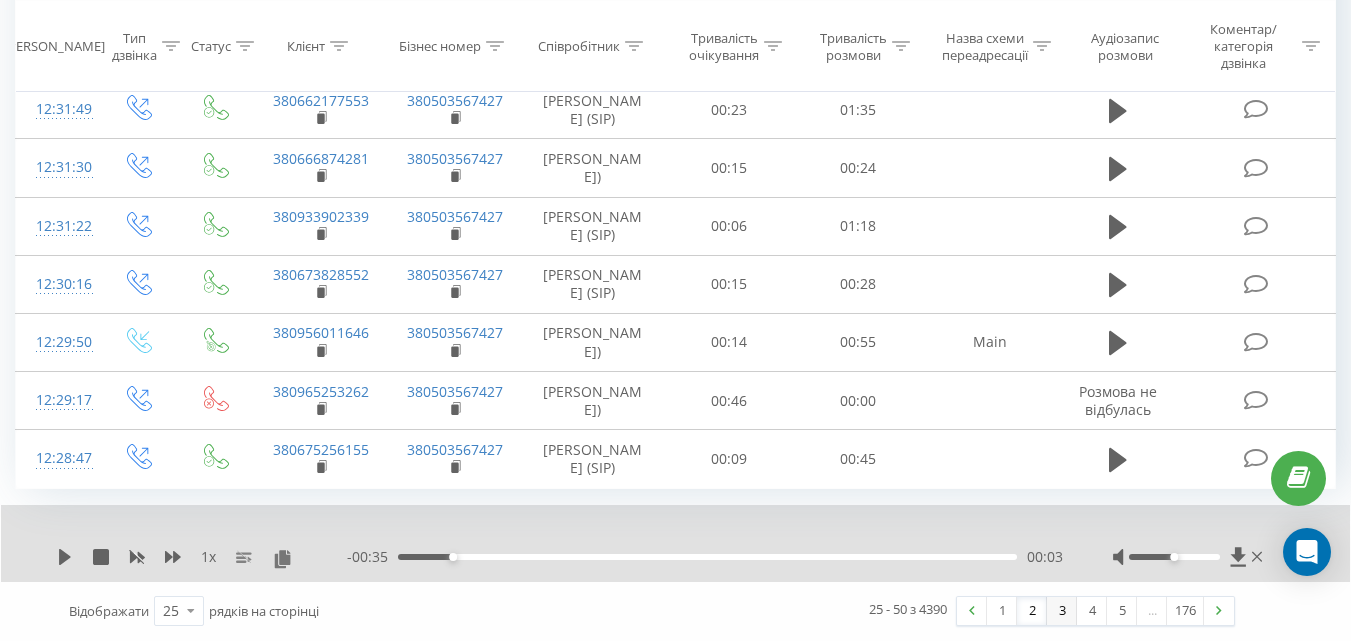 click on "3" at bounding box center [1062, 611] 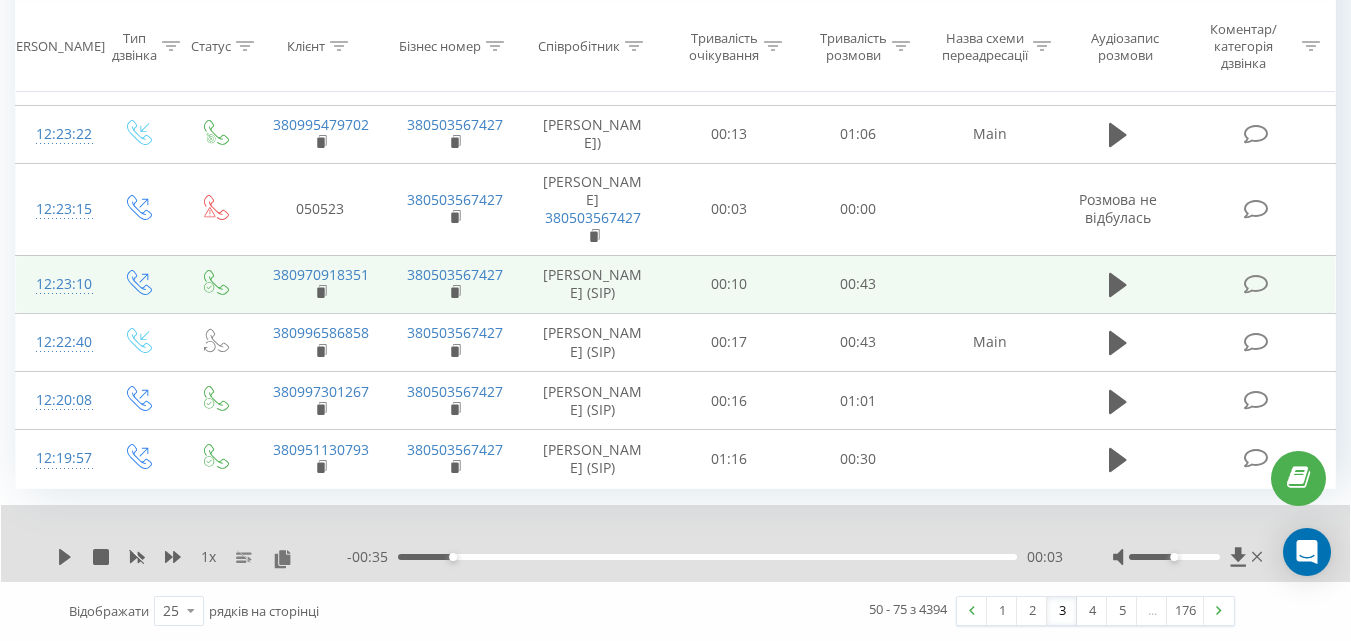 scroll, scrollTop: 1957, scrollLeft: 0, axis: vertical 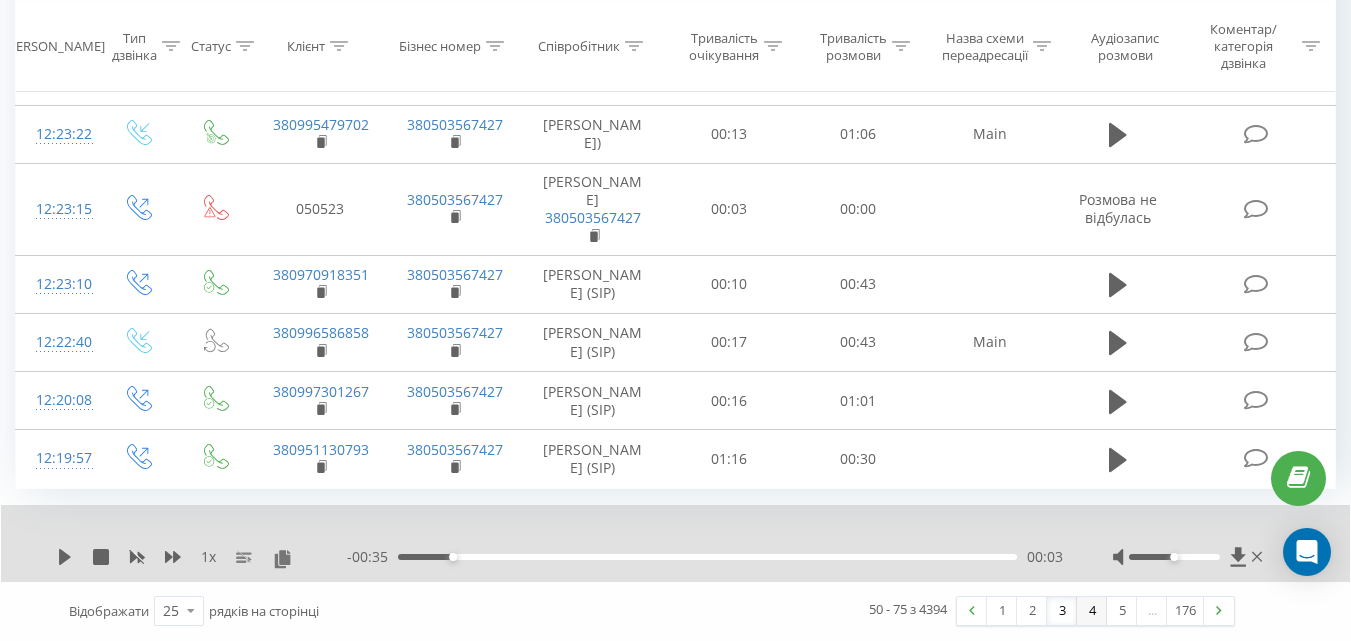 click on "4" at bounding box center [1092, 611] 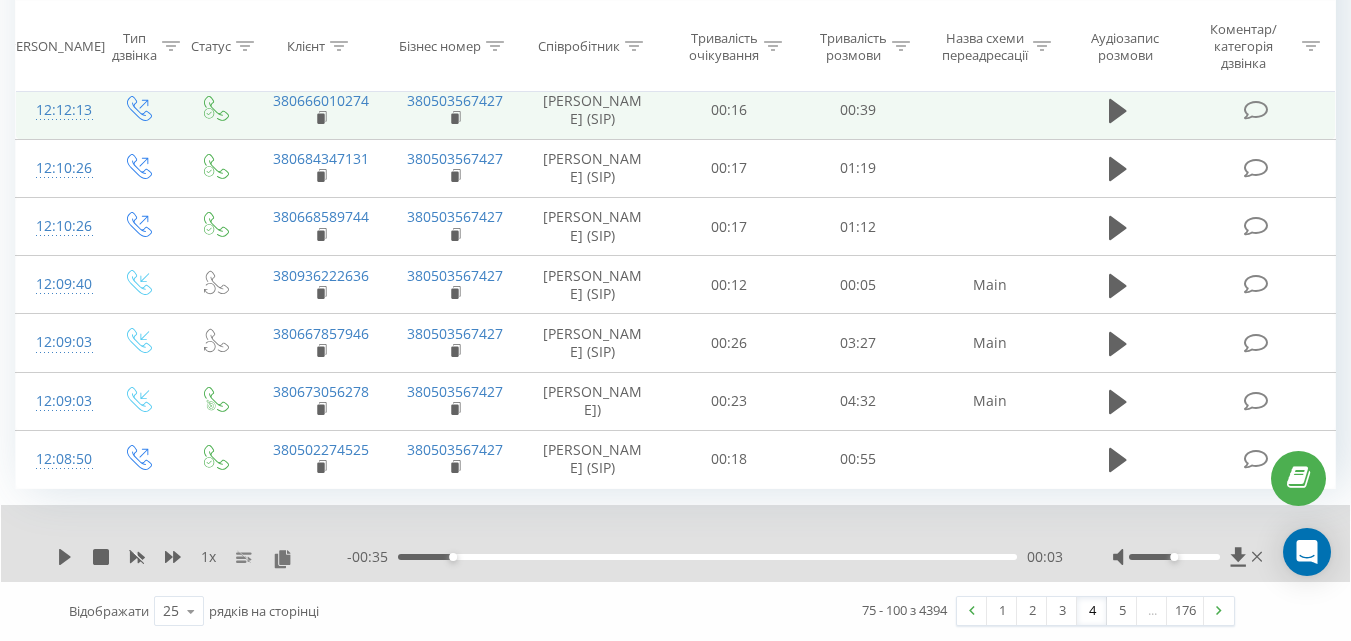 scroll, scrollTop: 1957, scrollLeft: 0, axis: vertical 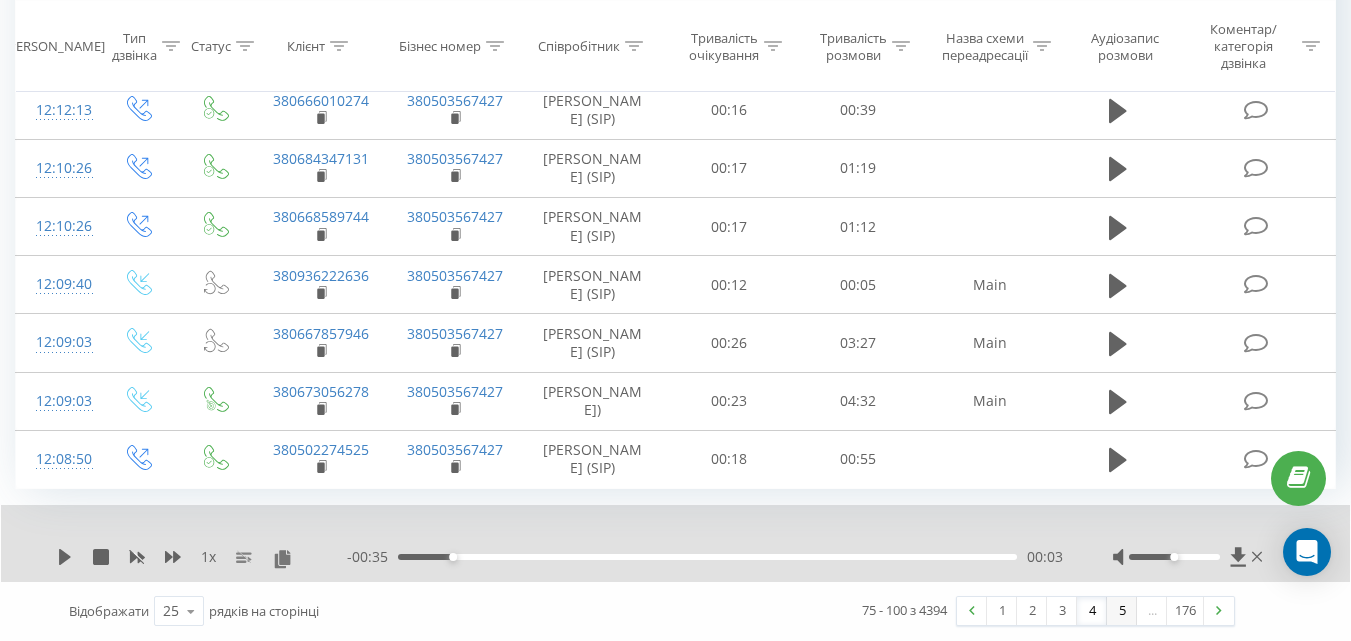 click on "5" at bounding box center (1122, 611) 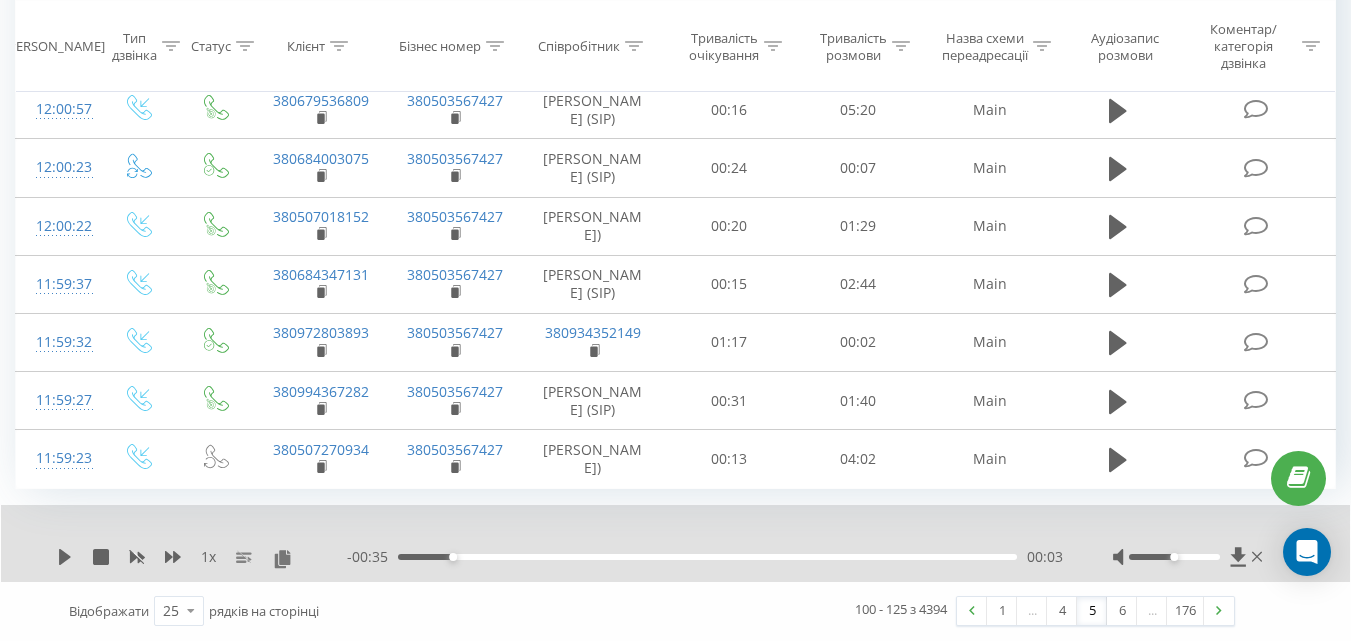 scroll, scrollTop: 1906, scrollLeft: 0, axis: vertical 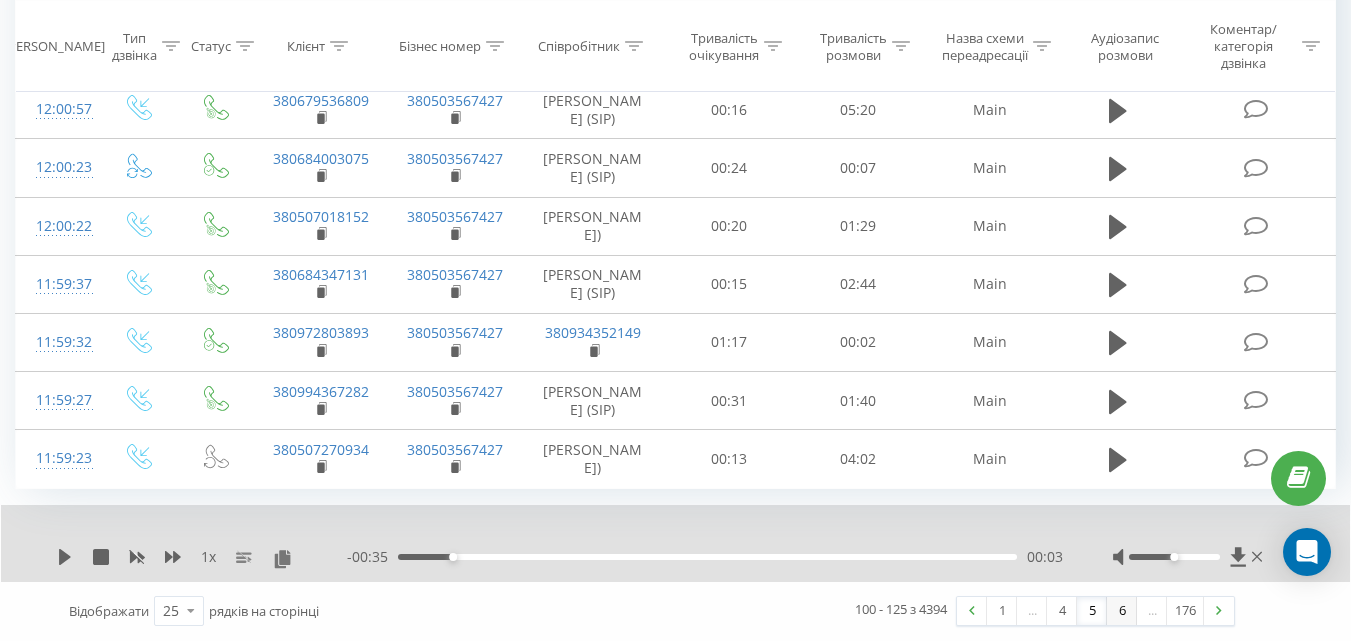 click on "6" at bounding box center [1122, 611] 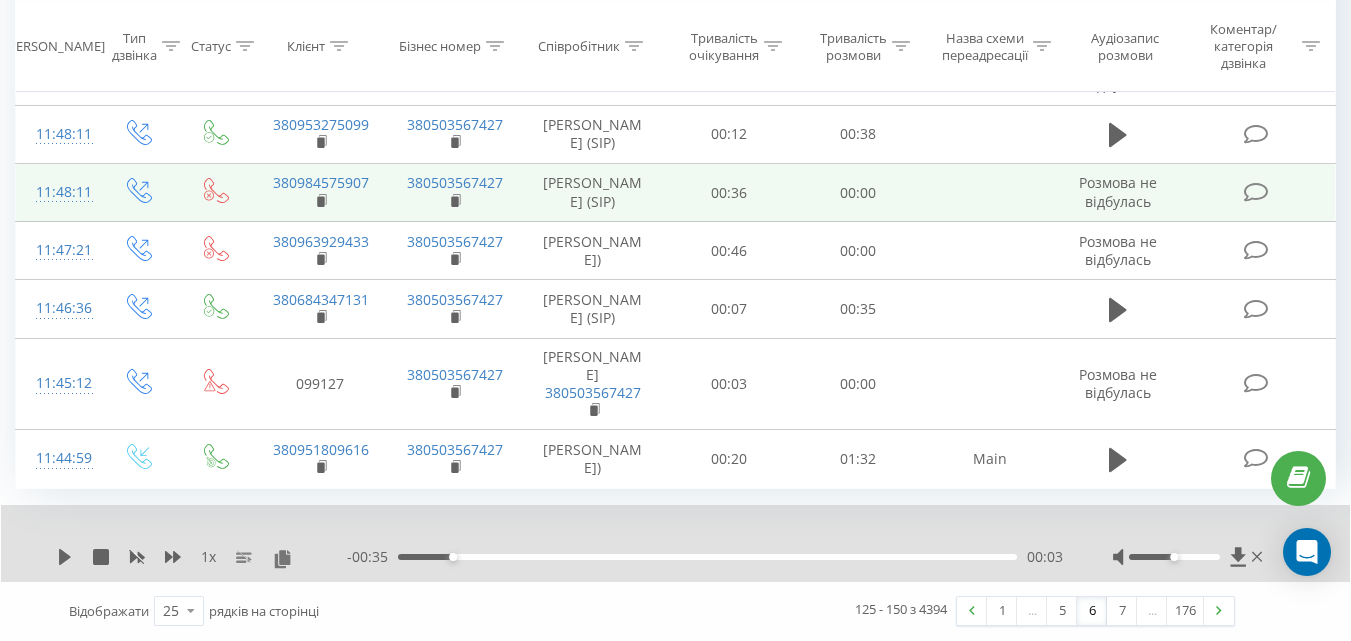 scroll, scrollTop: 1978, scrollLeft: 0, axis: vertical 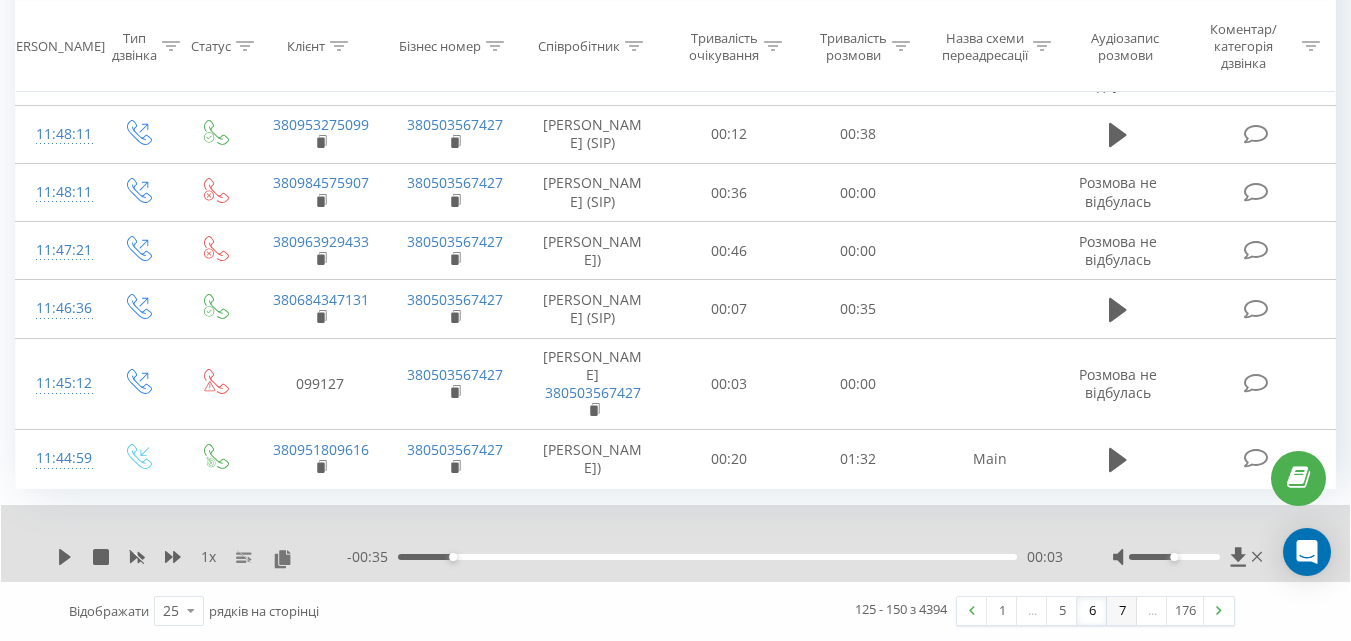 click on "7" at bounding box center [1122, 611] 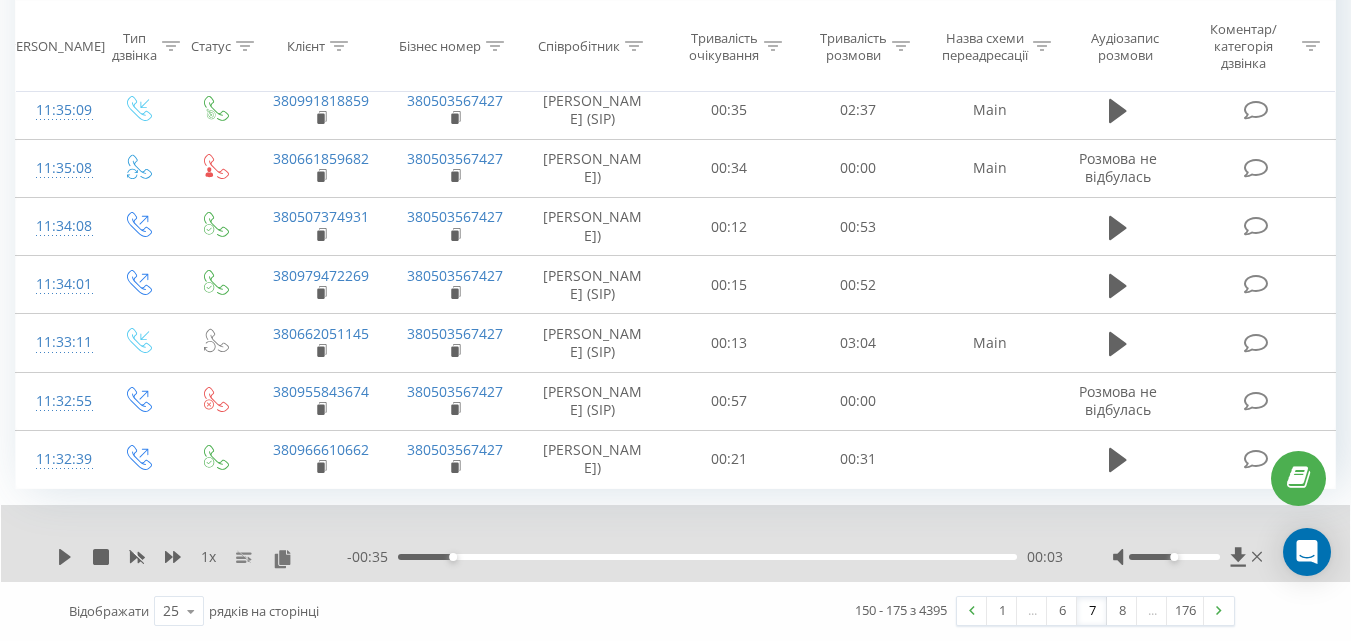 scroll, scrollTop: 1866, scrollLeft: 0, axis: vertical 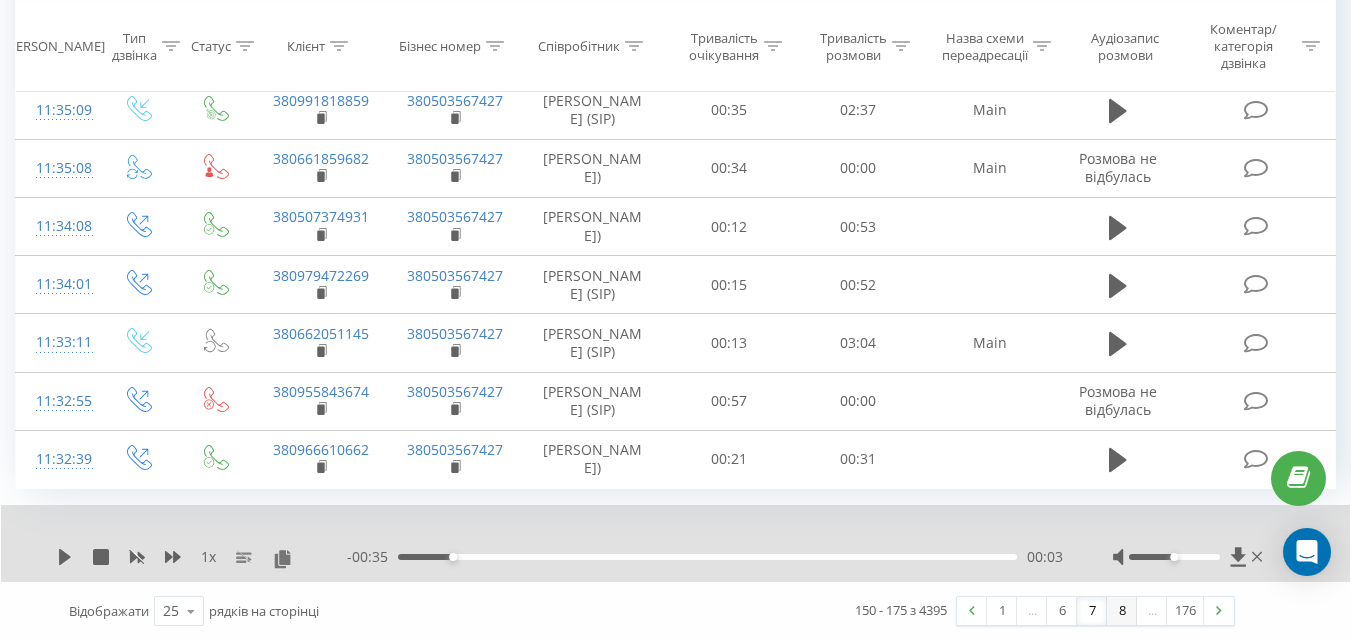 click on "8" at bounding box center (1122, 611) 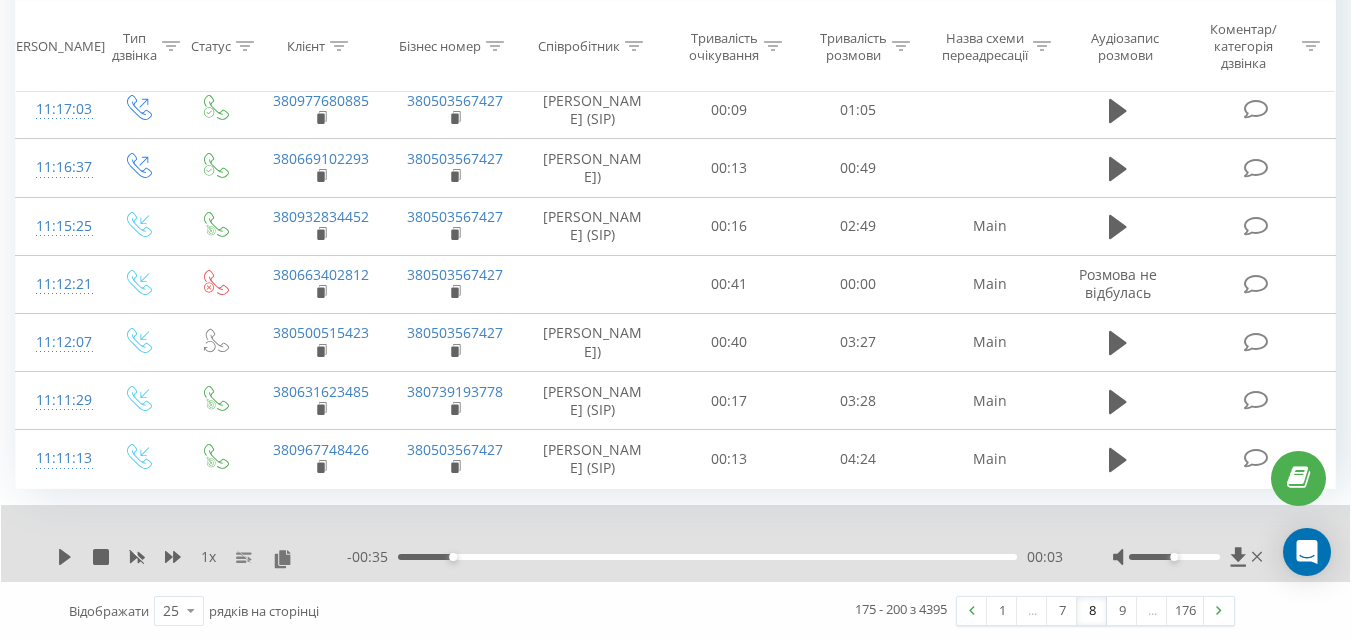 scroll, scrollTop: 1906, scrollLeft: 0, axis: vertical 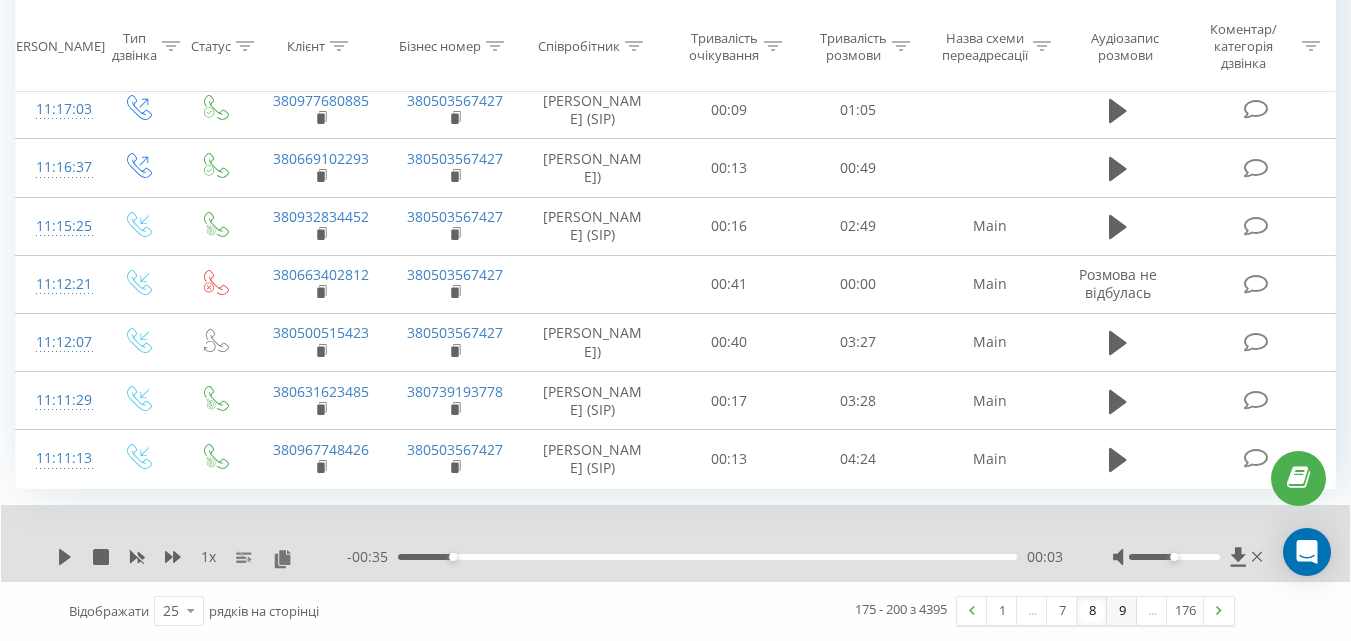 click on "9" at bounding box center [1122, 611] 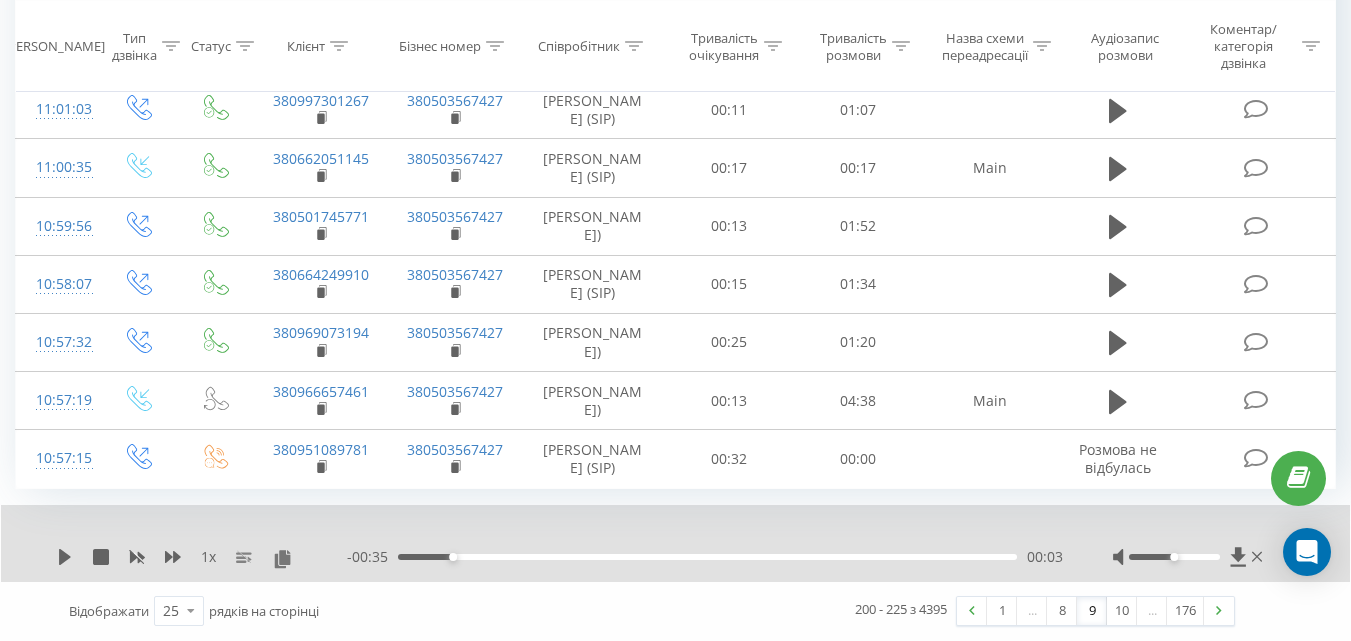 scroll, scrollTop: 1811, scrollLeft: 0, axis: vertical 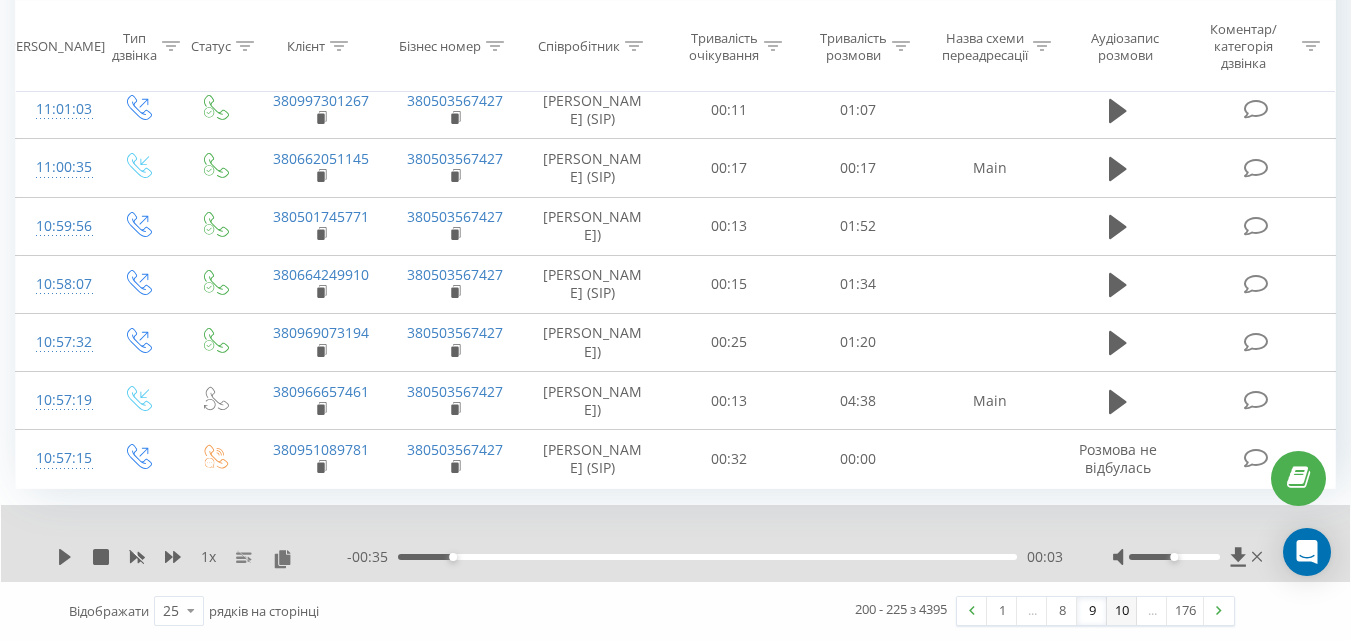 click on "10" at bounding box center [1122, 611] 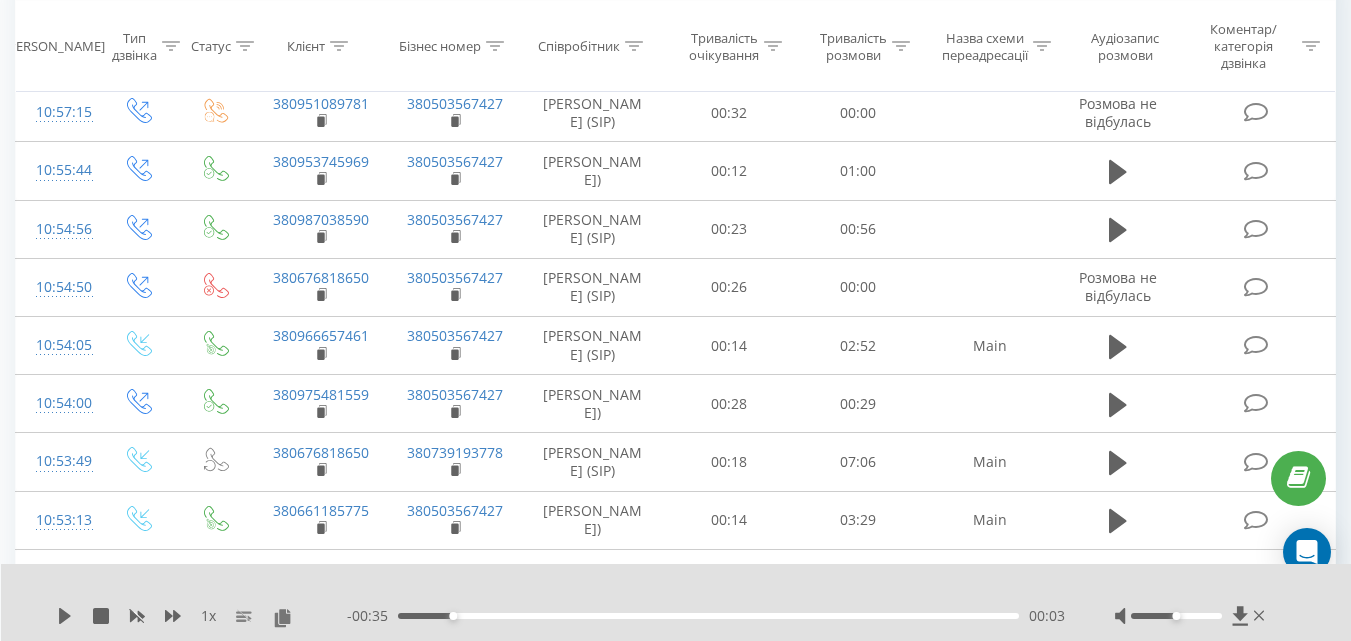 scroll, scrollTop: 0, scrollLeft: 0, axis: both 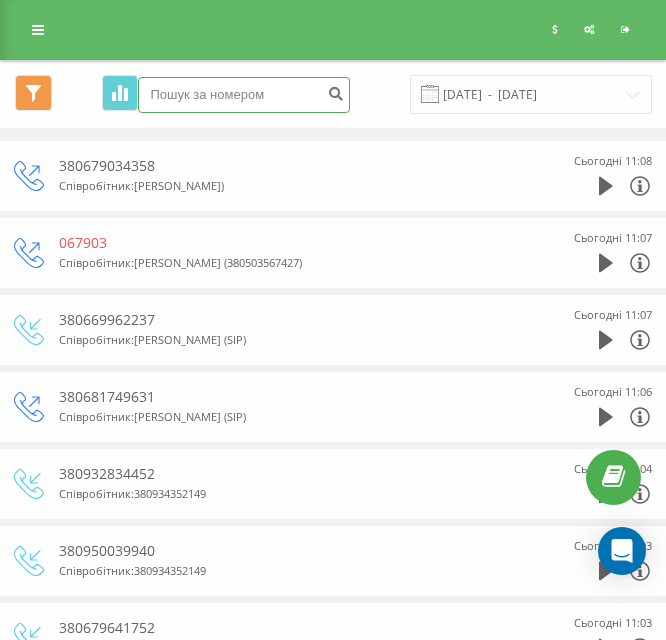 click at bounding box center [244, 95] 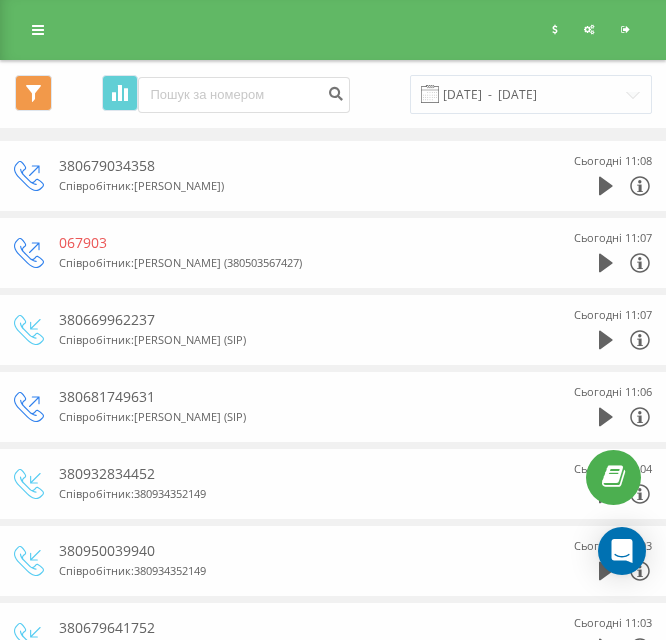 click on "Реферальна програма Налаштування профілю Вихід" at bounding box center (333, 30) 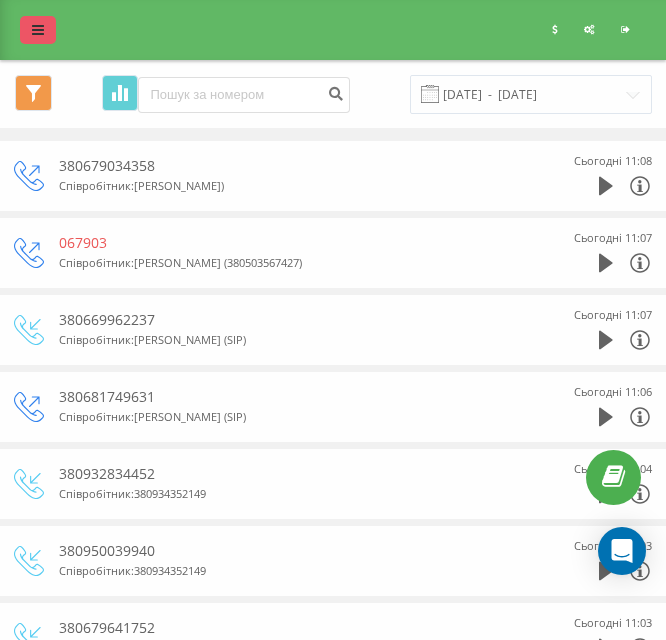 click at bounding box center (38, 30) 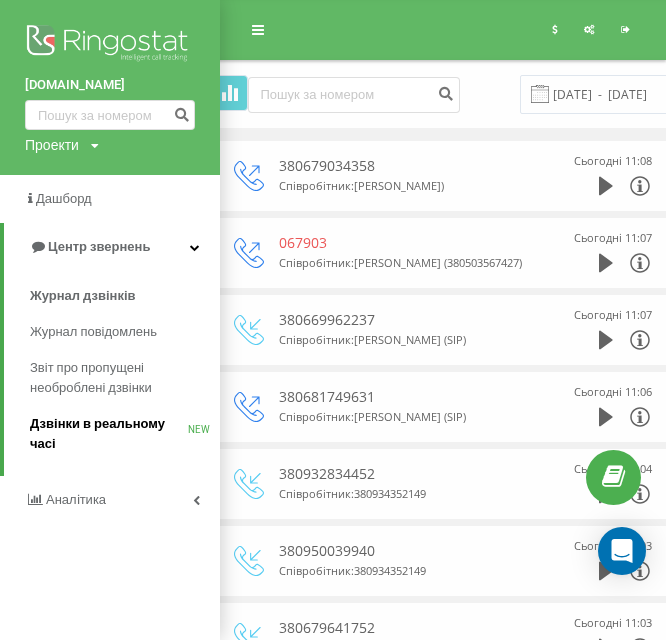 click on "Дзвінки в реальному часі" at bounding box center [109, 434] 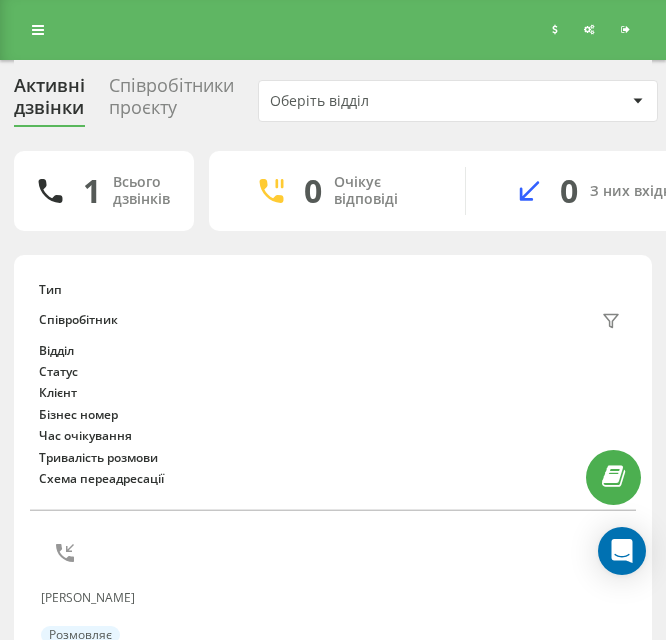scroll, scrollTop: 0, scrollLeft: 0, axis: both 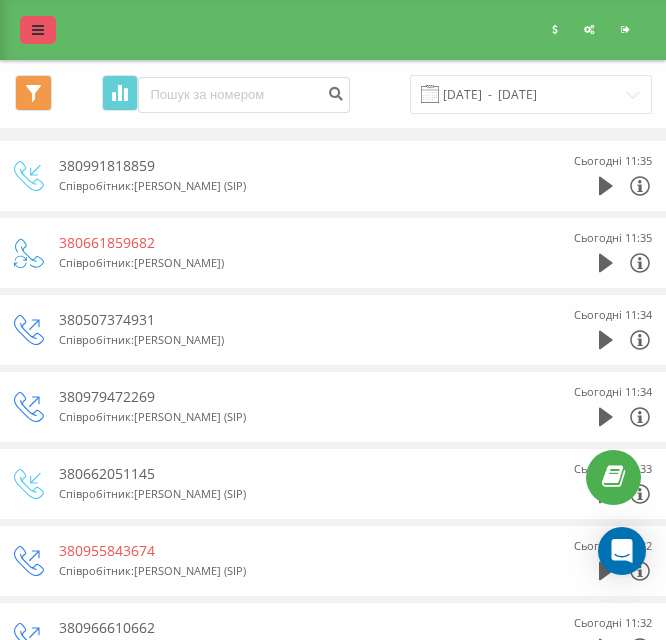 click at bounding box center (38, 30) 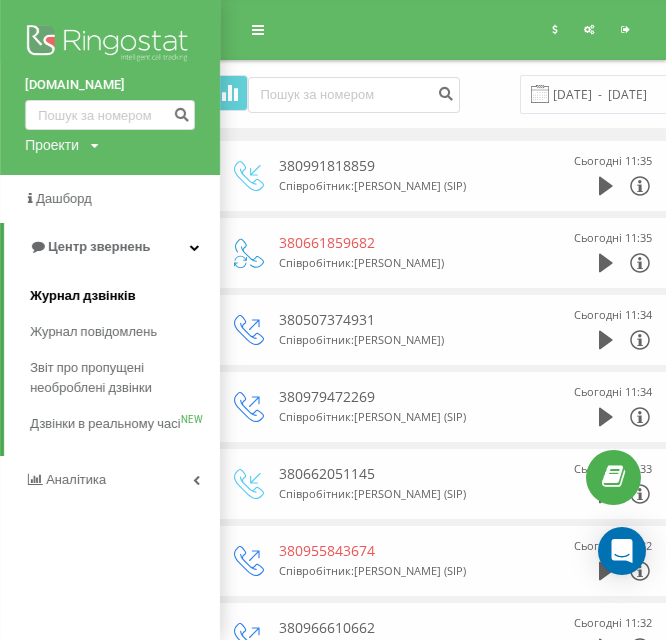 click on "Журнал дзвінків" at bounding box center [83, 296] 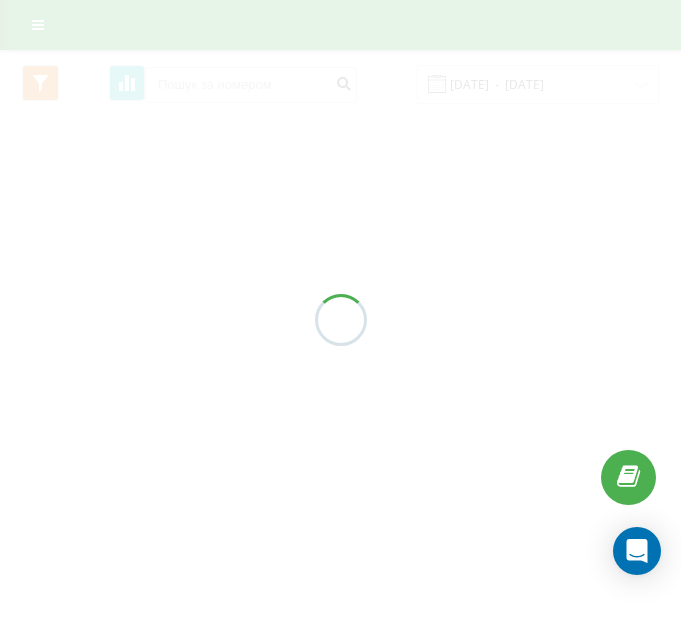 scroll, scrollTop: 0, scrollLeft: 0, axis: both 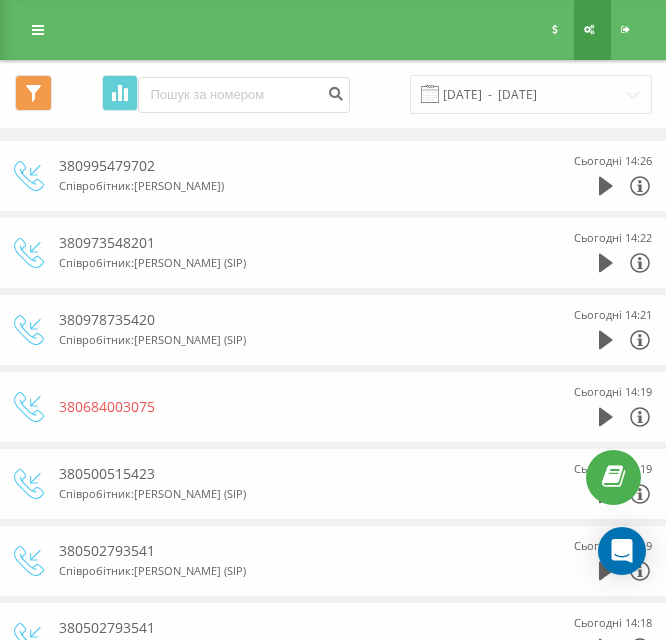 click on "Налаштування профілю" at bounding box center [592, 30] 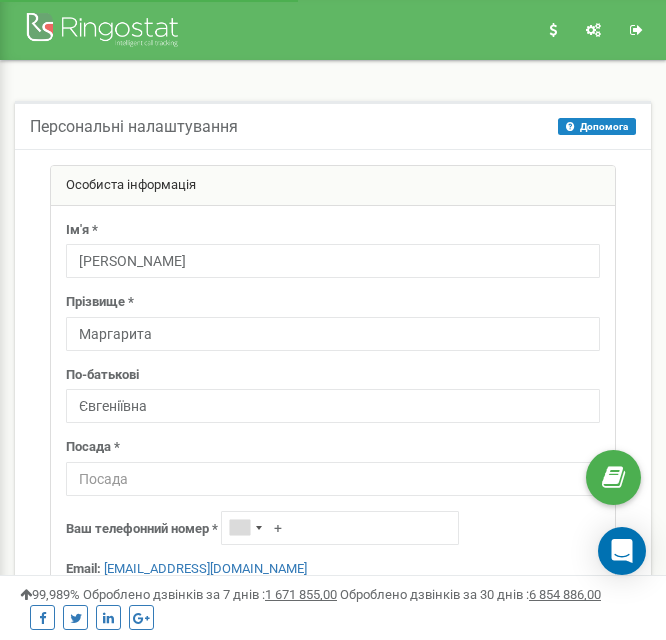 scroll, scrollTop: 0, scrollLeft: 0, axis: both 